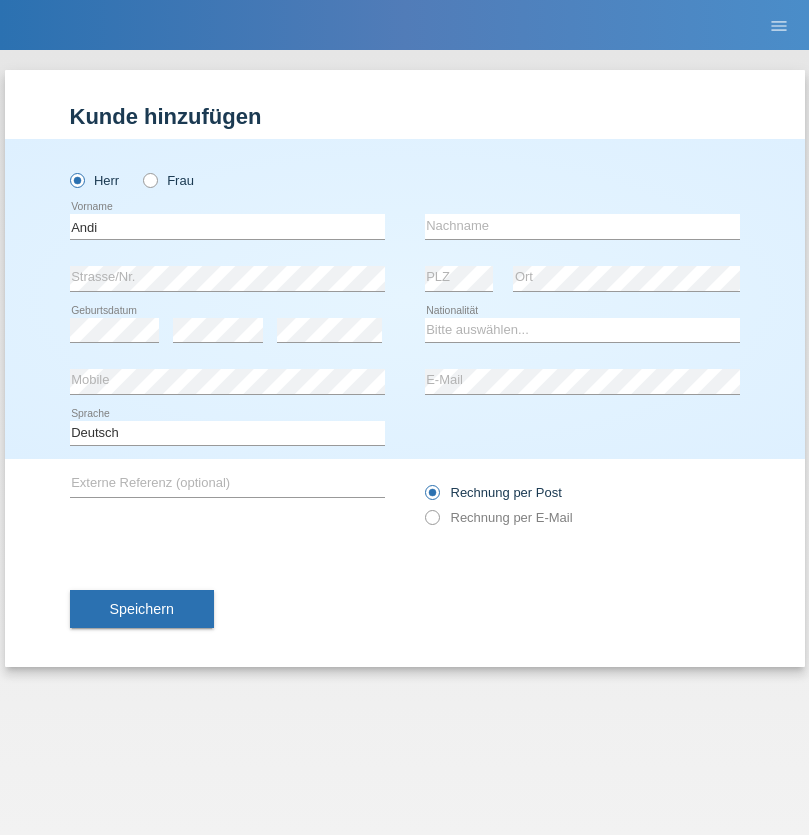 scroll, scrollTop: 0, scrollLeft: 0, axis: both 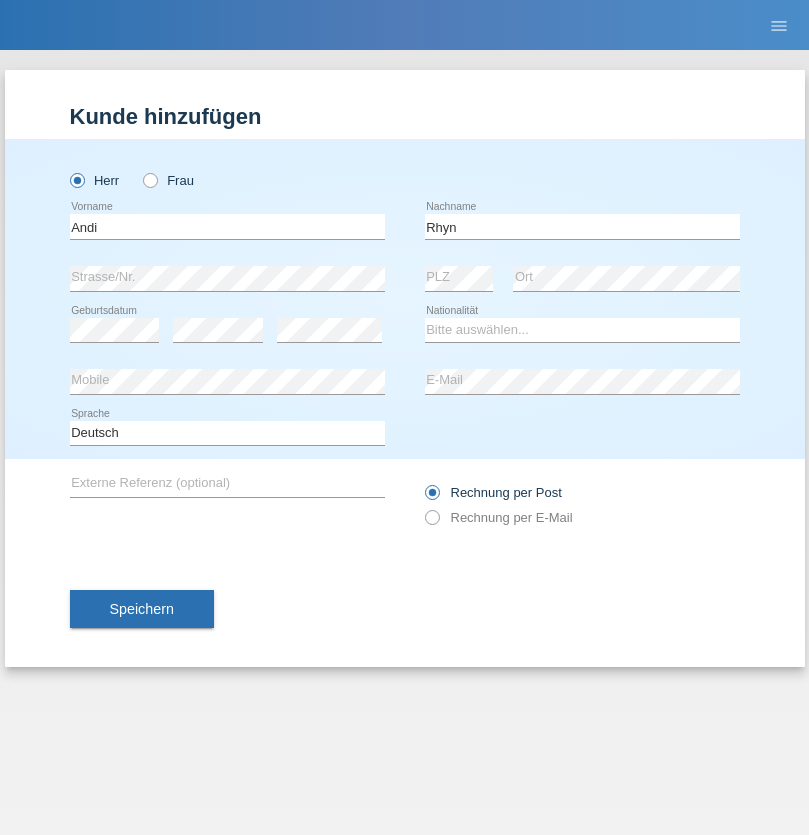type on "Rhyn" 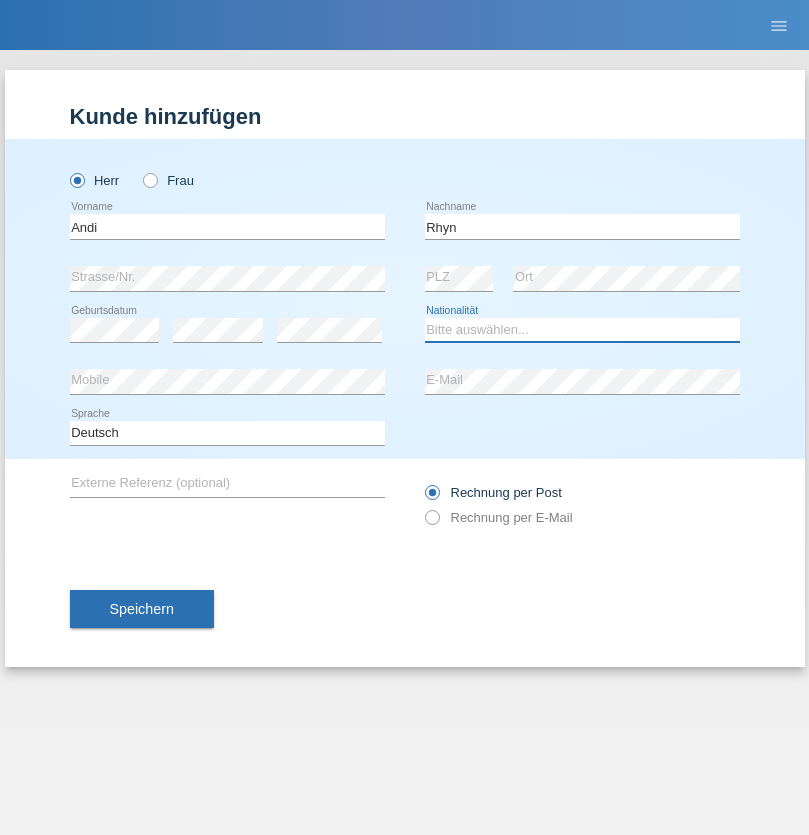 select on "CH" 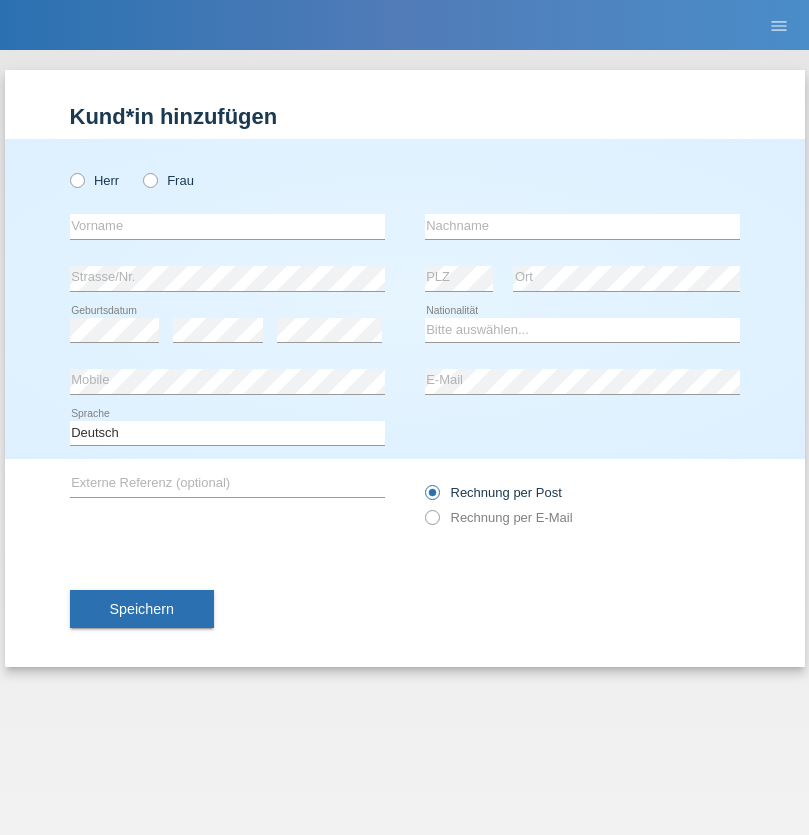scroll, scrollTop: 0, scrollLeft: 0, axis: both 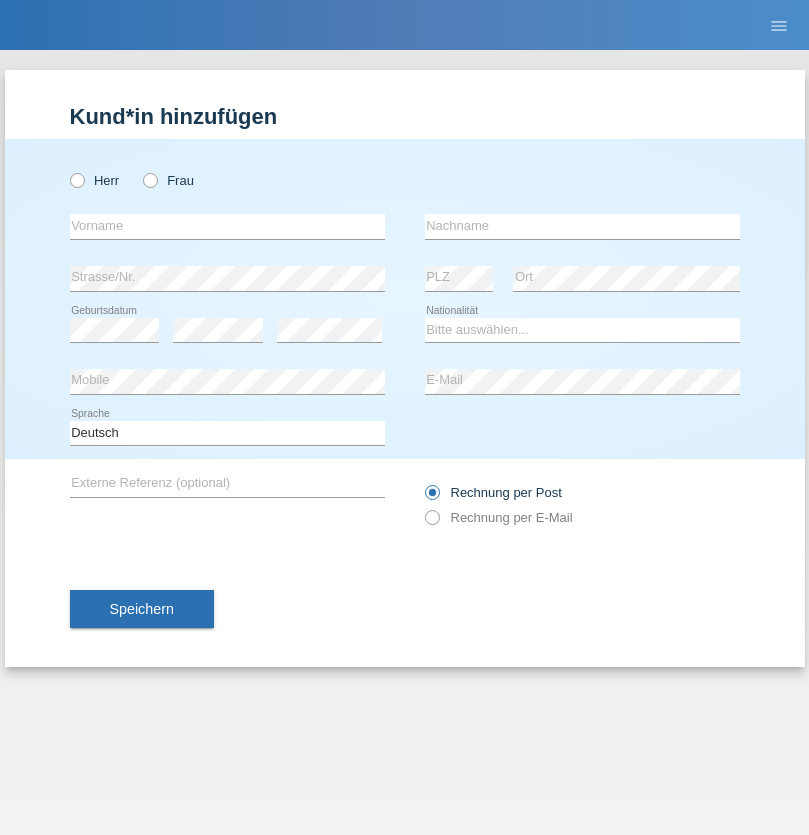 radio on "true" 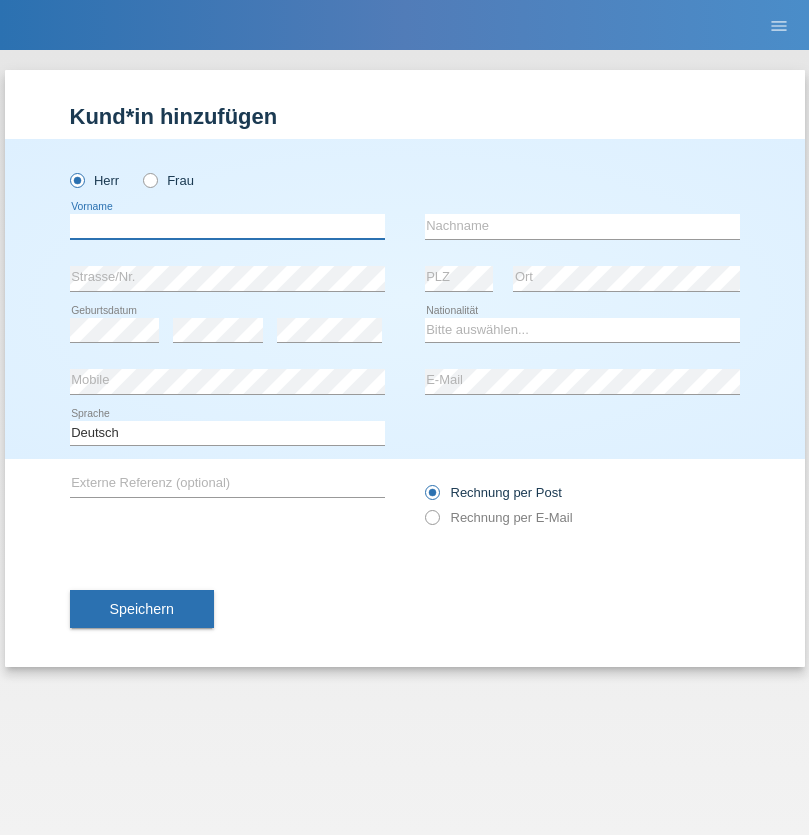 click at bounding box center [227, 226] 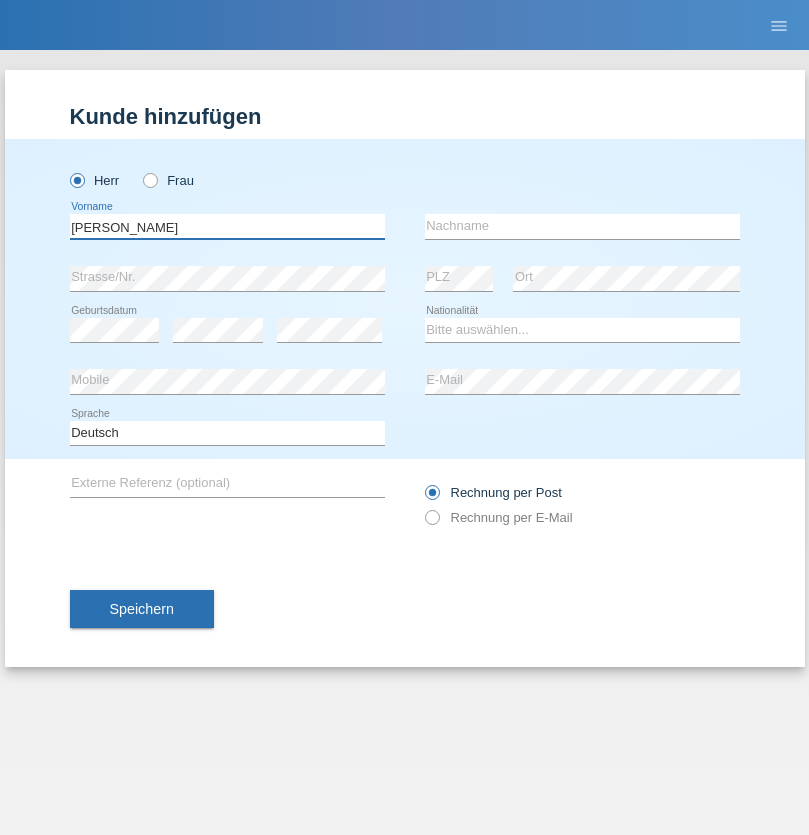 type on "Alex" 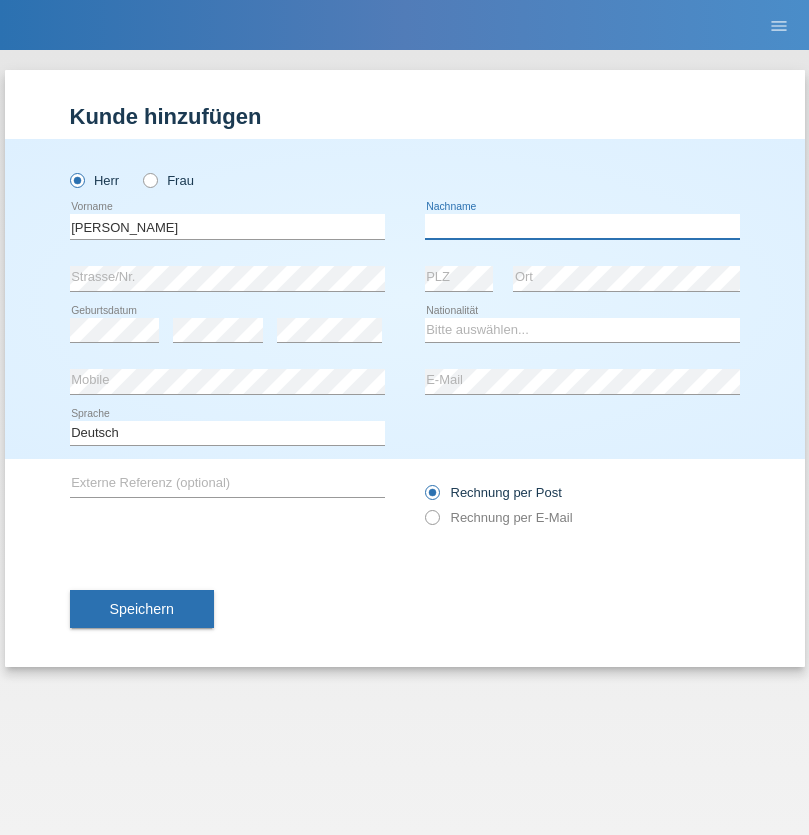 click at bounding box center (582, 226) 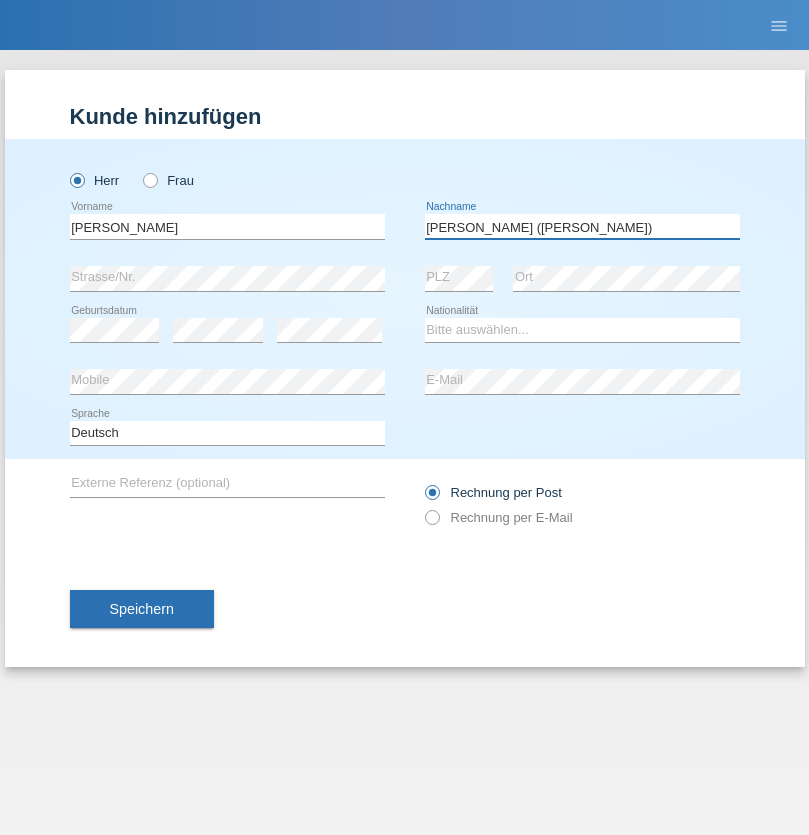 type on "A. Cassiano (Miriã)" 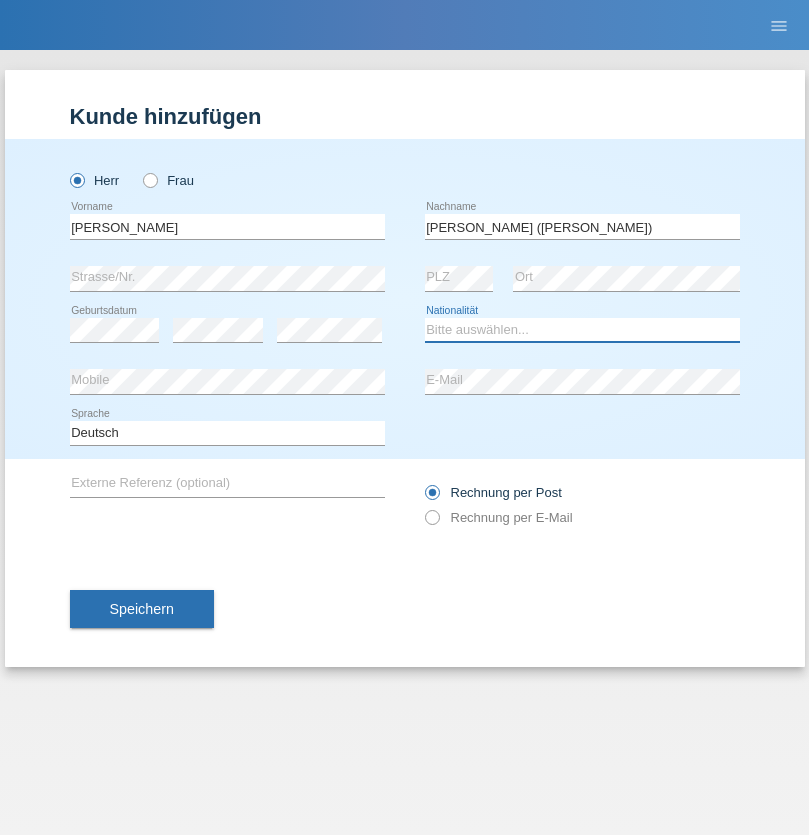 select on "BR" 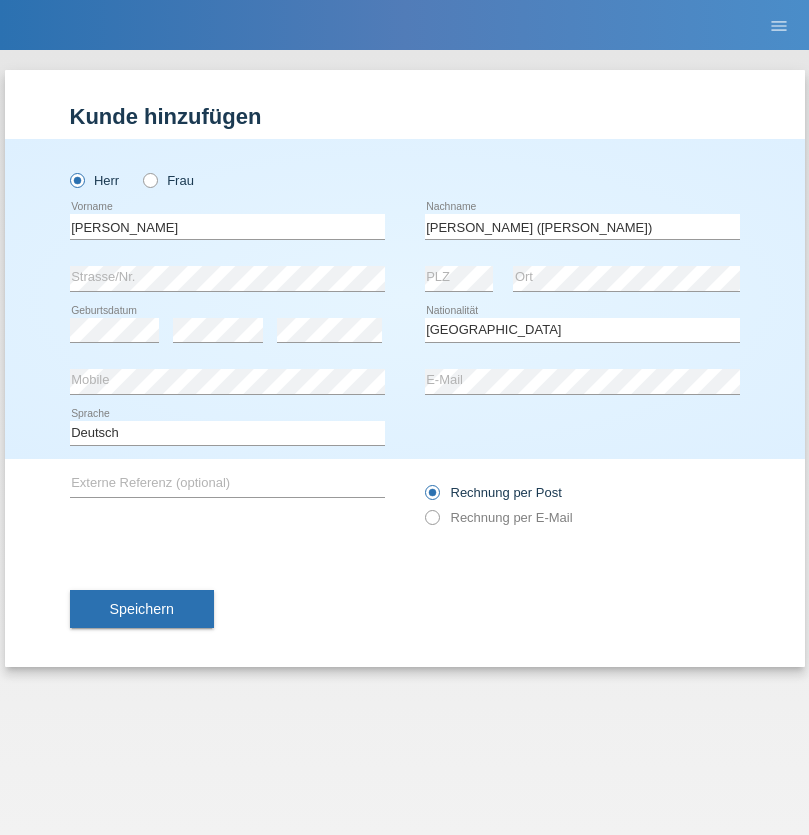 select on "C" 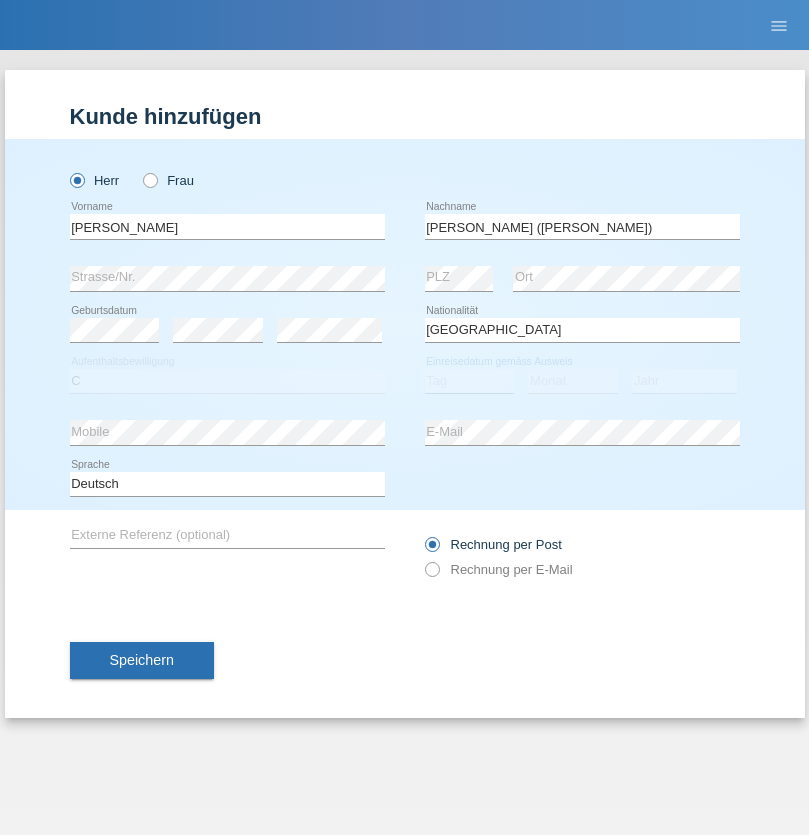 select on "26" 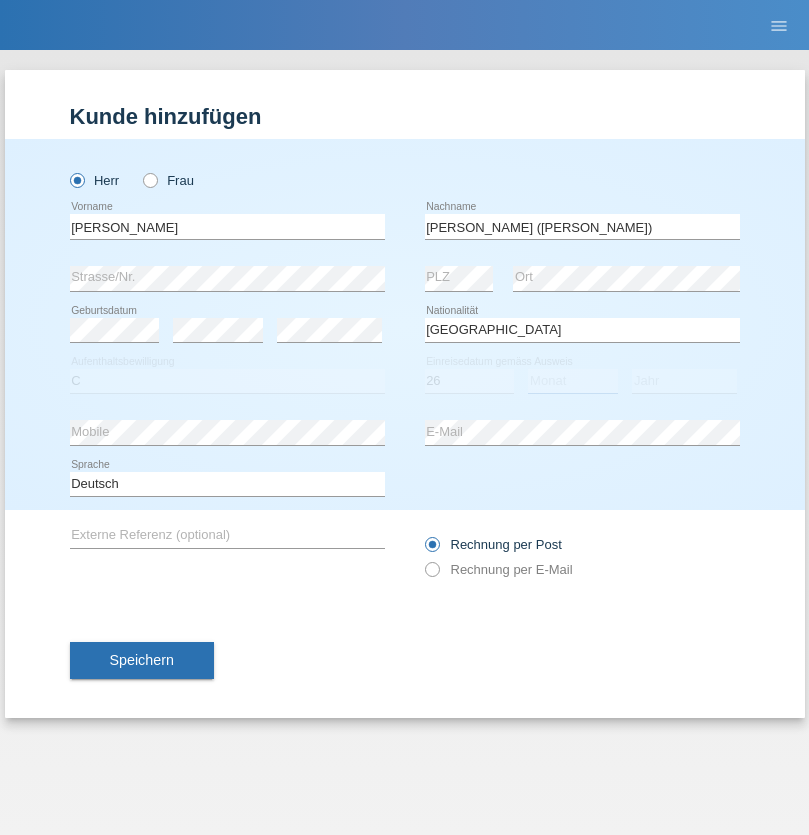 select on "01" 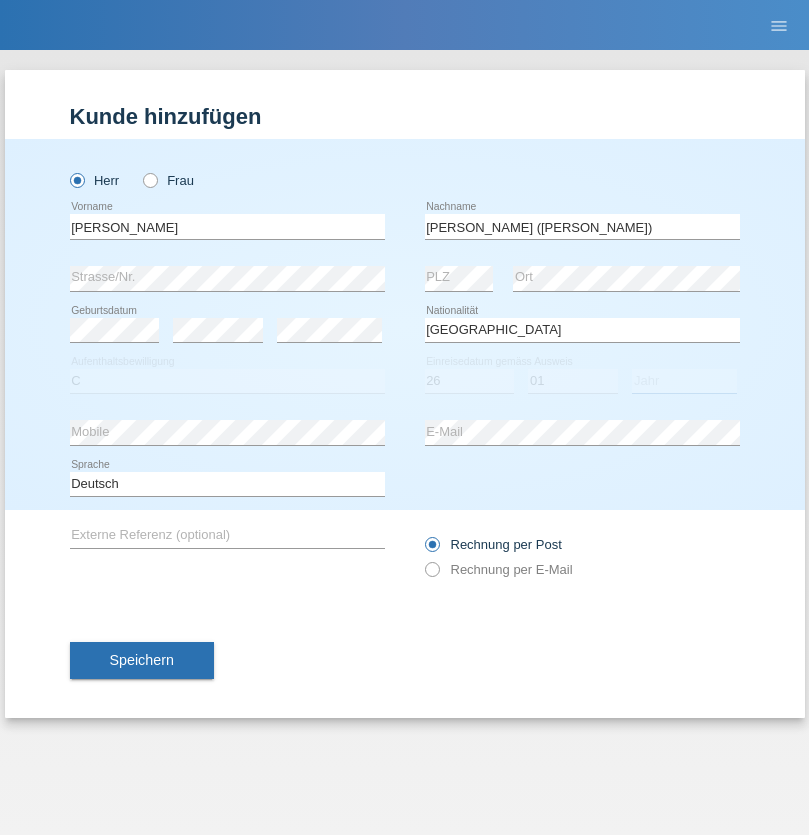 select on "2021" 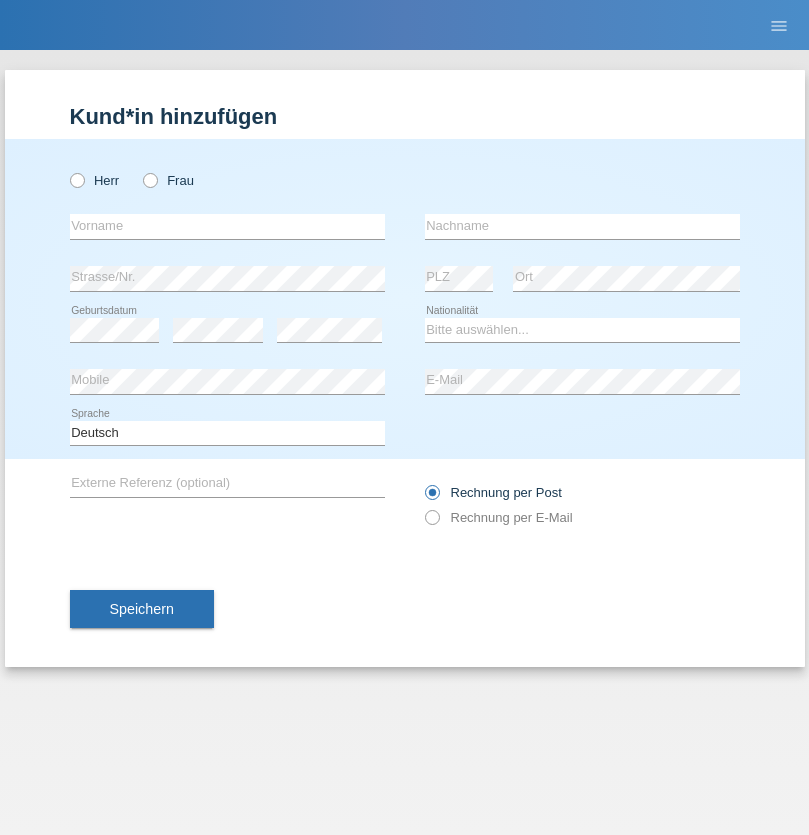 scroll, scrollTop: 0, scrollLeft: 0, axis: both 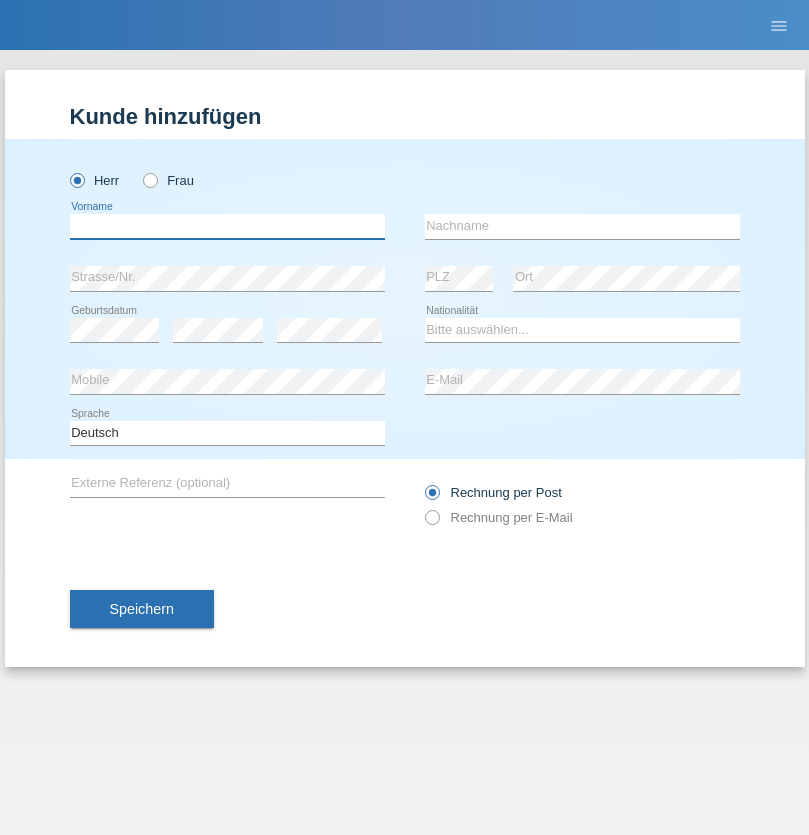click at bounding box center (227, 226) 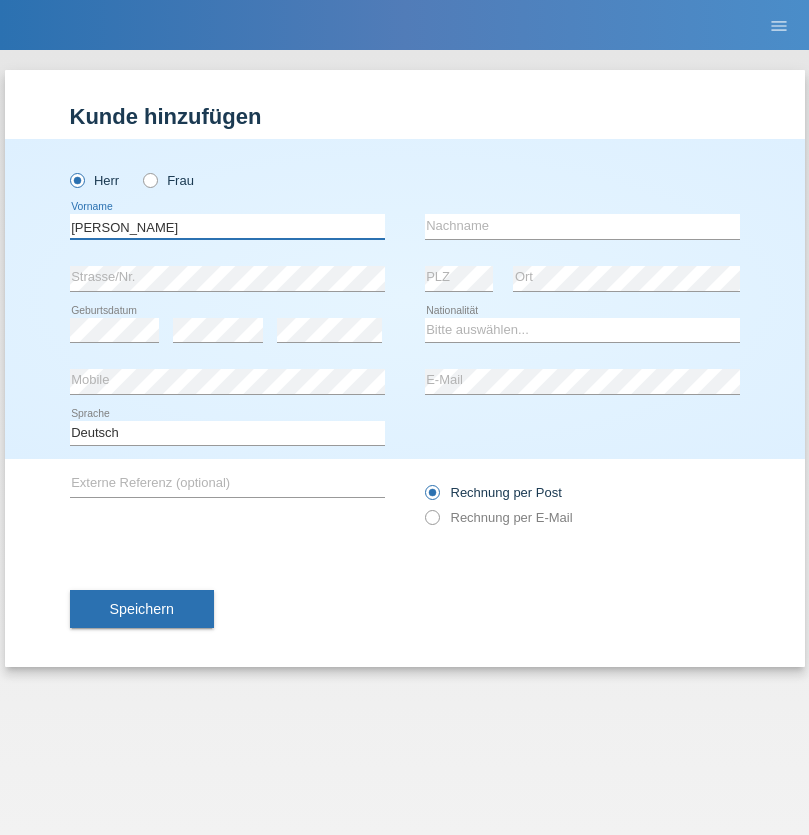 type on "Alex" 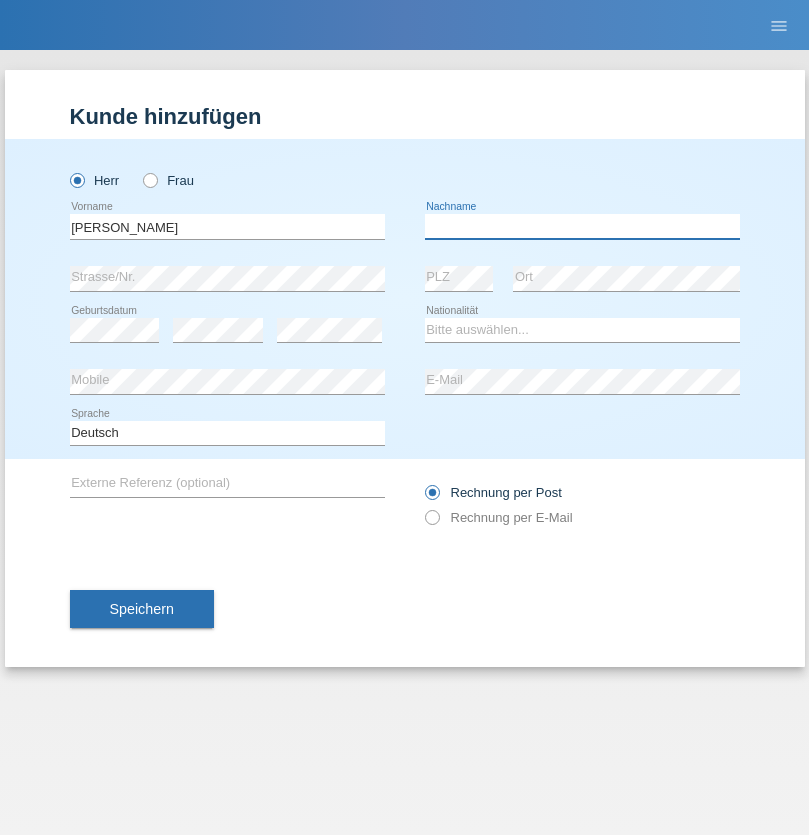 click at bounding box center [582, 226] 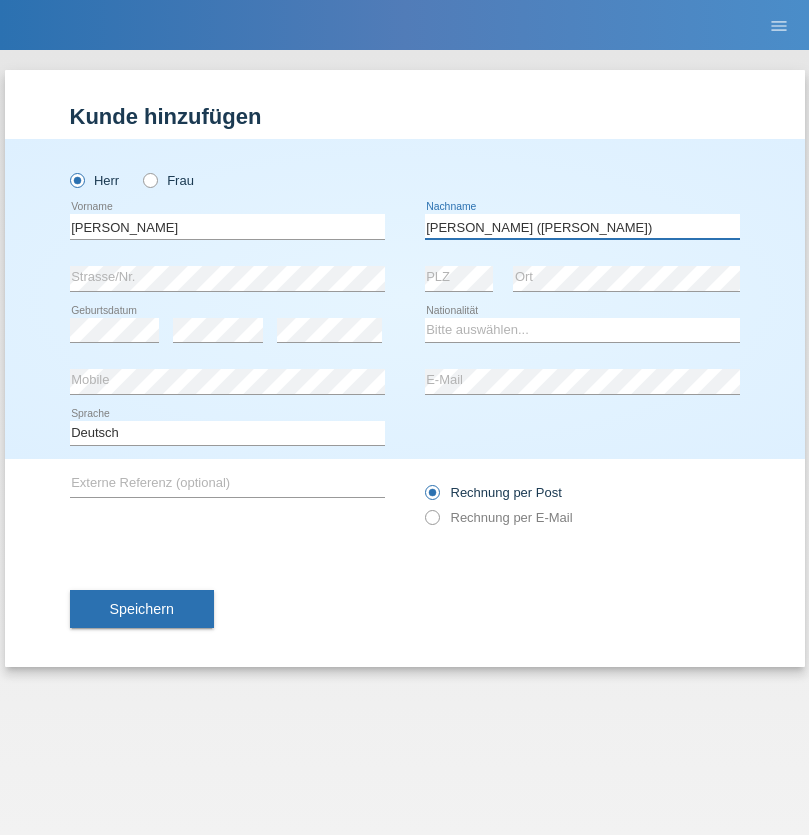 type on "A. Cassiano (Miriã)" 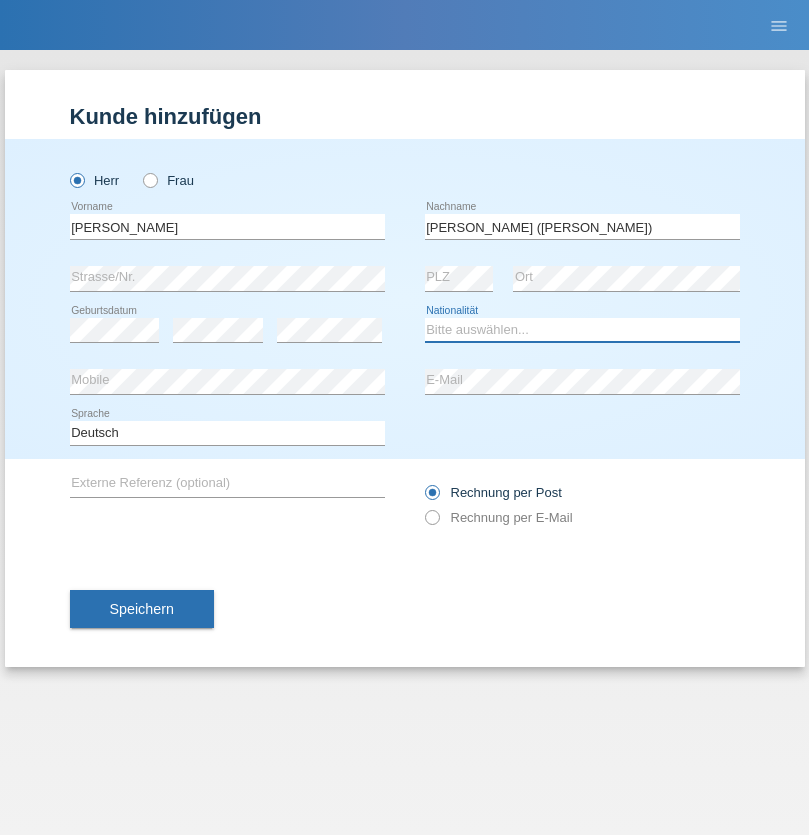 select on "BR" 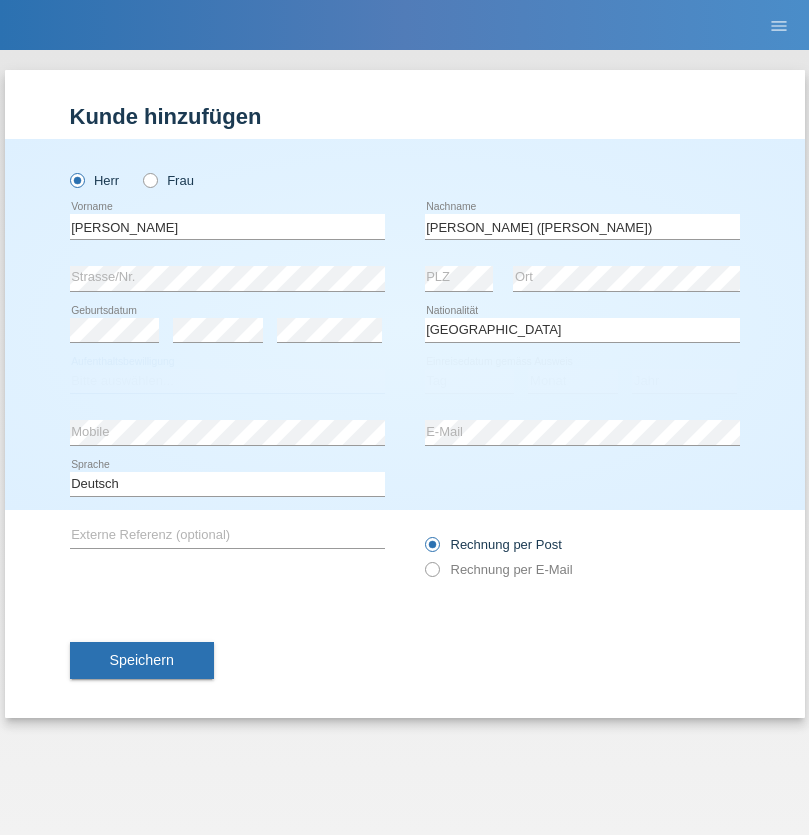 select on "C" 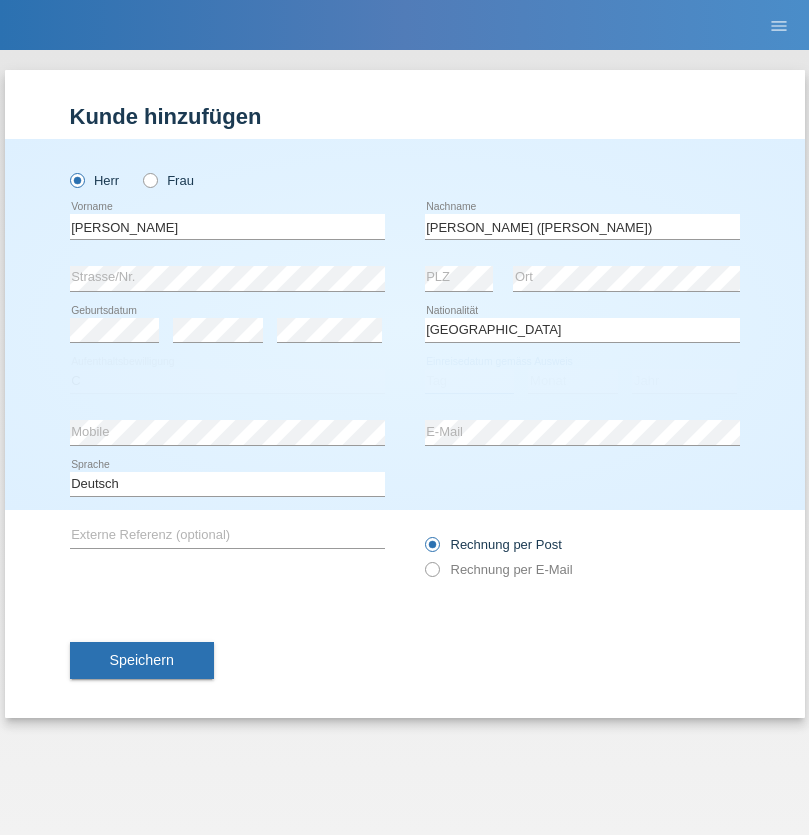 select on "14" 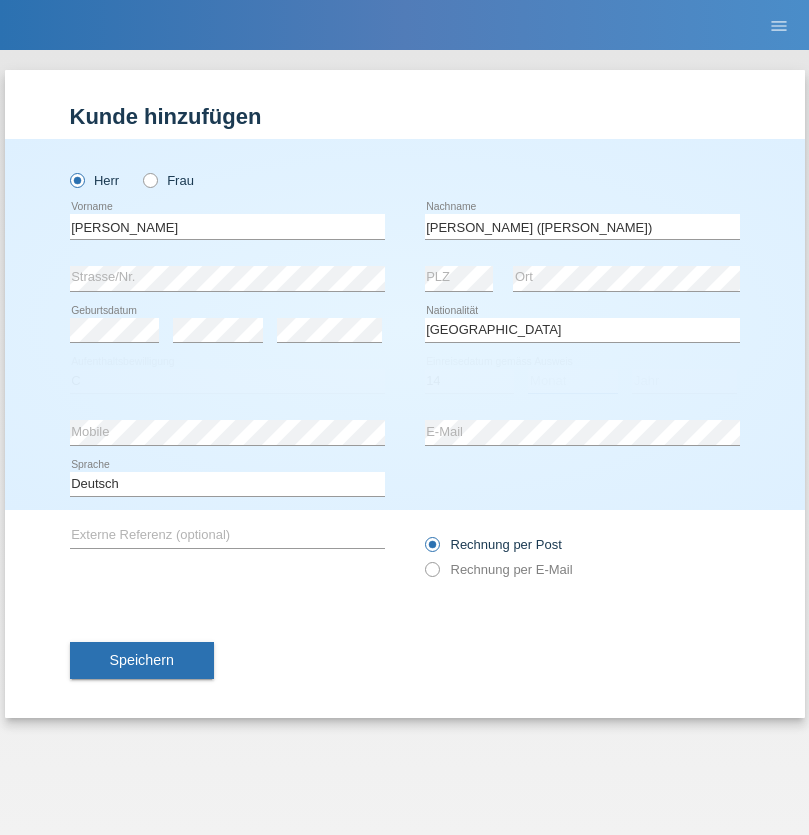 select on "12" 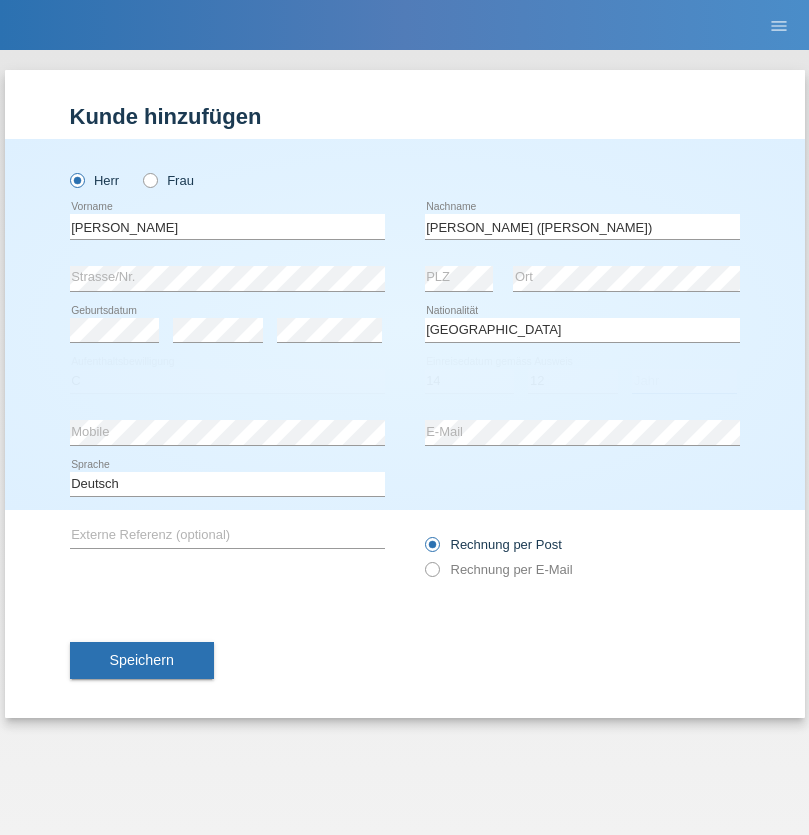 select on "2001" 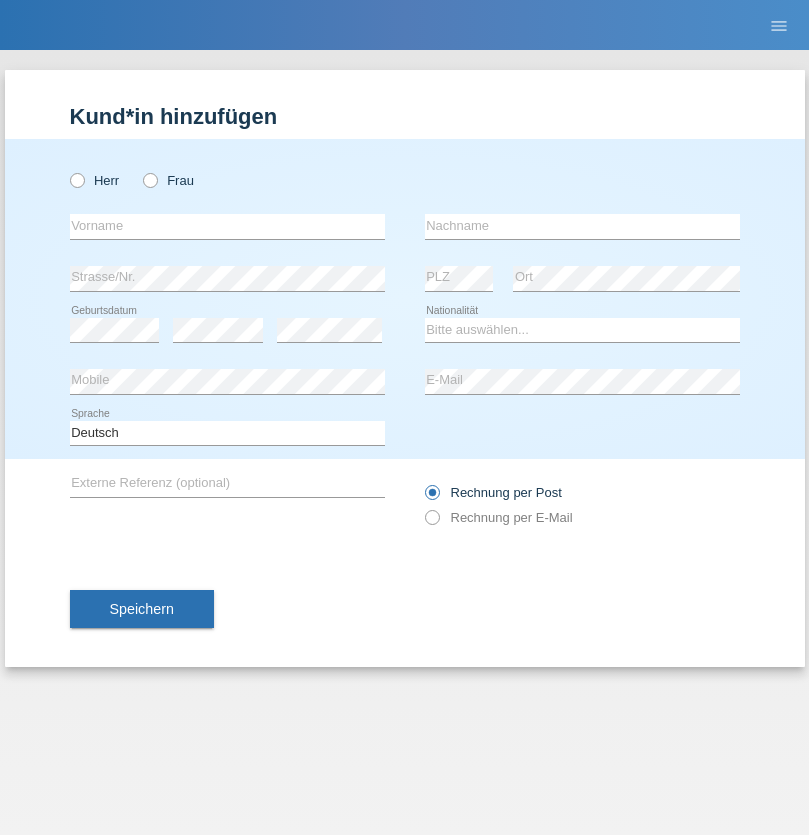 scroll, scrollTop: 0, scrollLeft: 0, axis: both 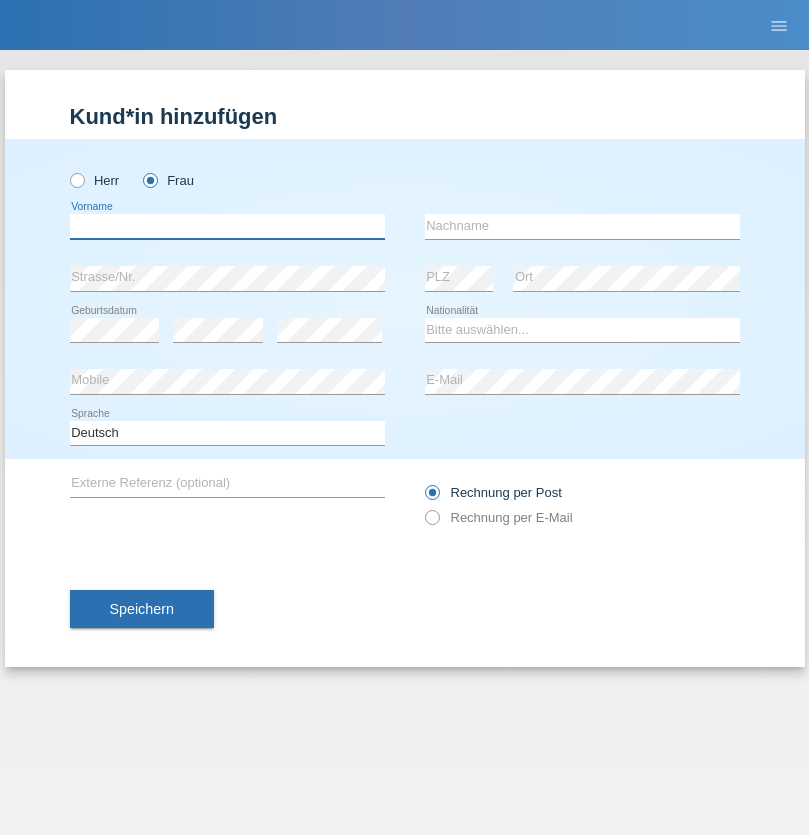 click at bounding box center [227, 226] 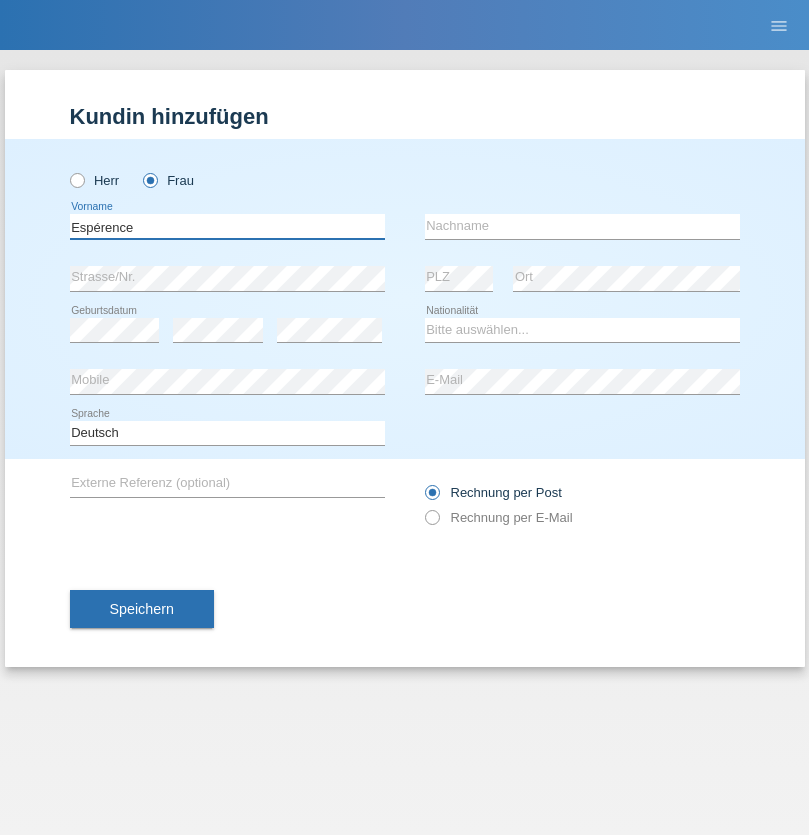 type on "Espérence" 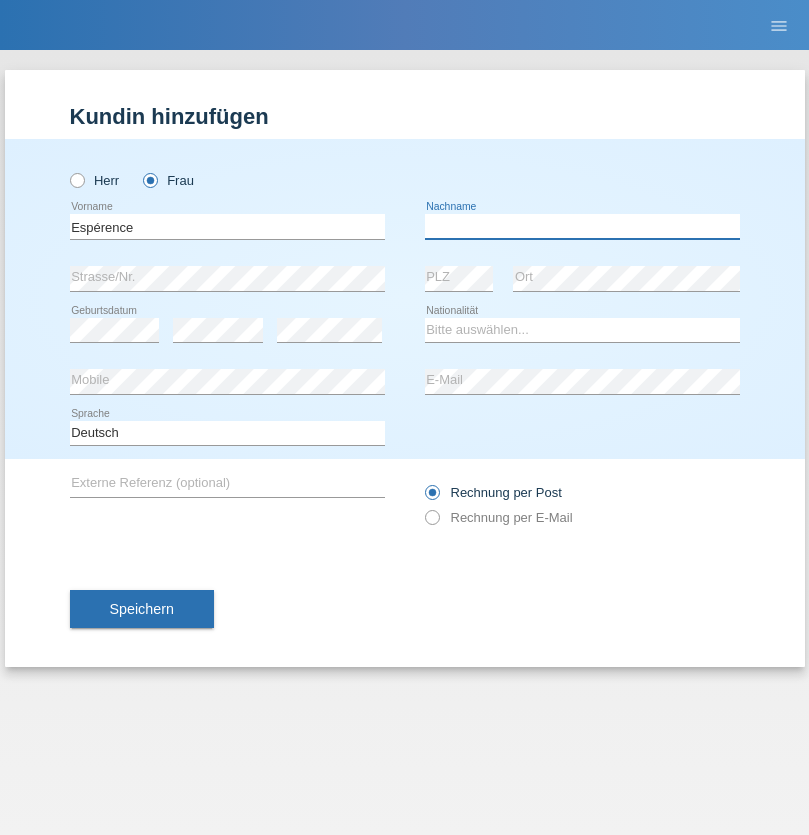 click at bounding box center (582, 226) 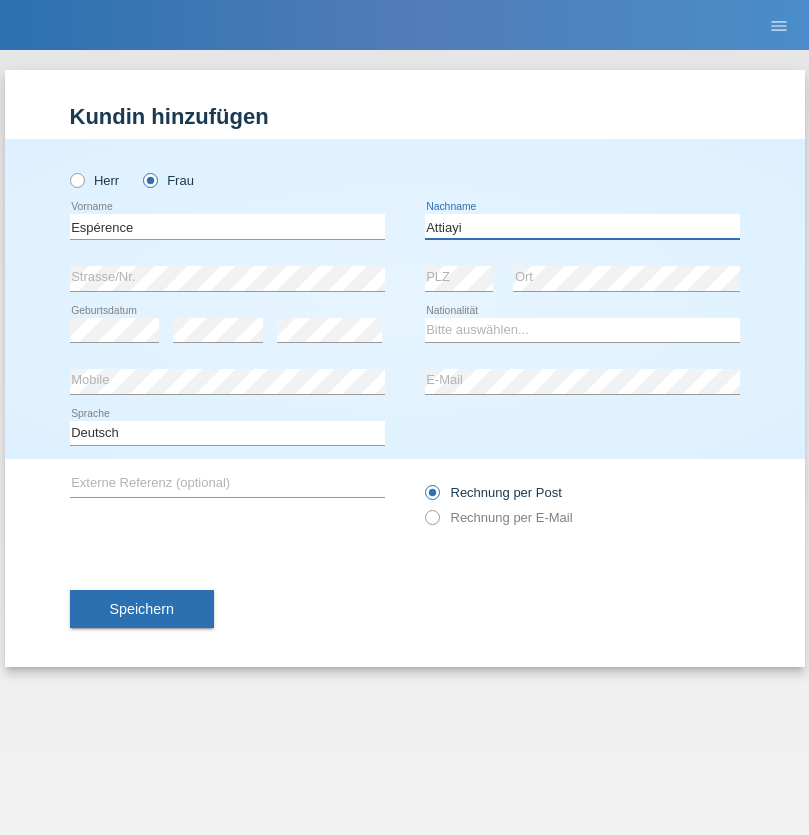 type on "Attiayi" 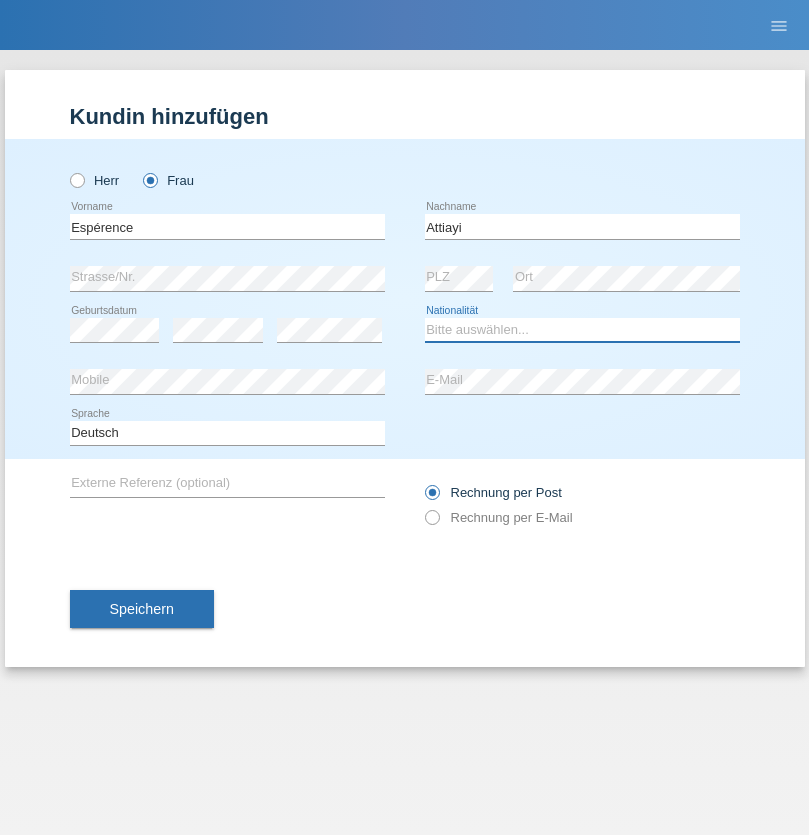 select on "CH" 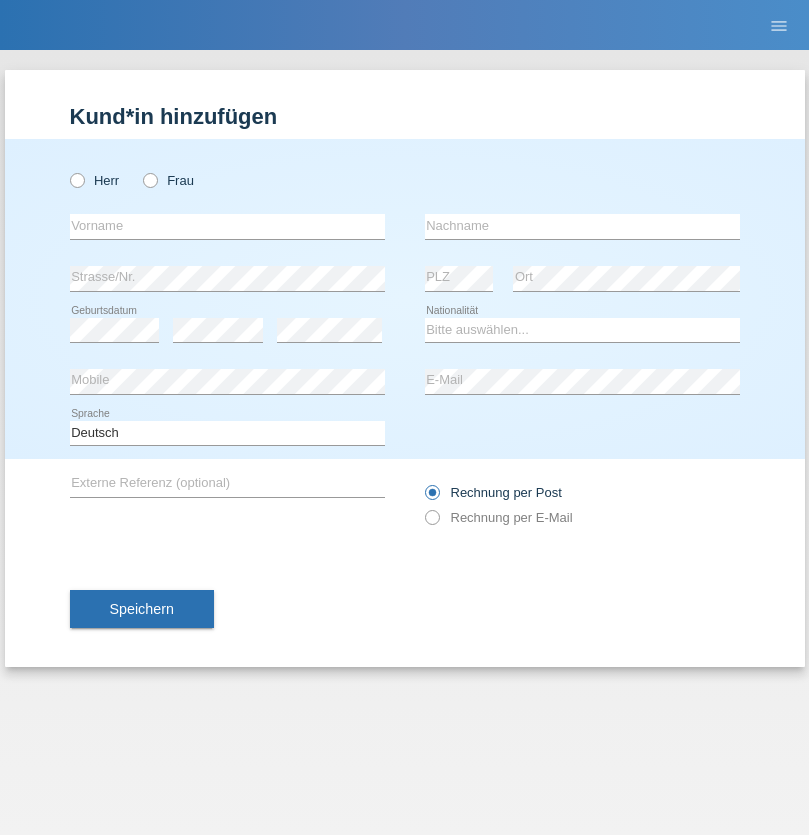 scroll, scrollTop: 0, scrollLeft: 0, axis: both 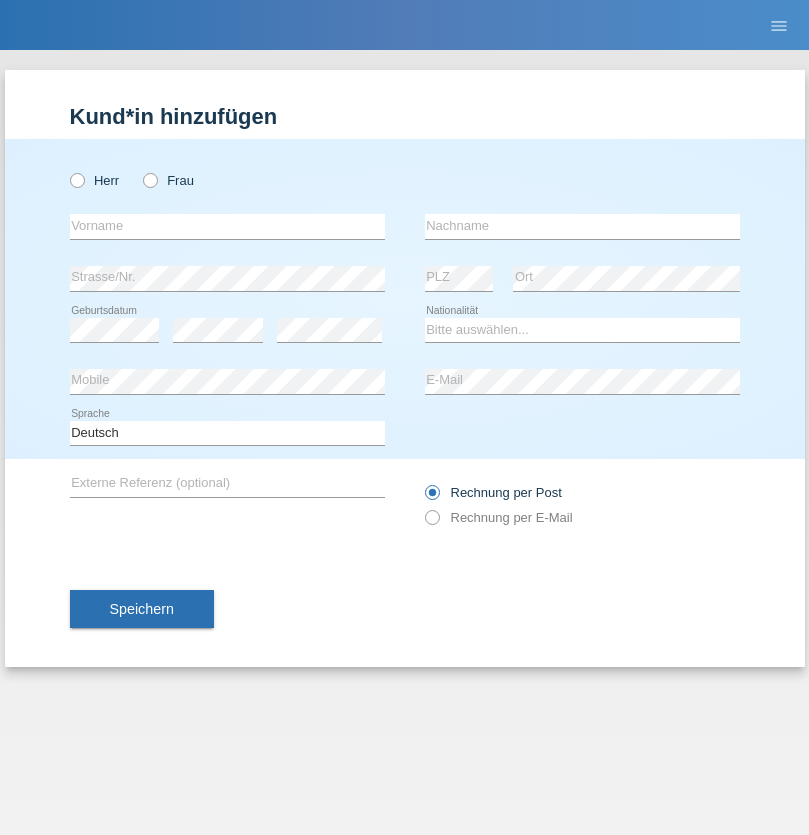 radio on "true" 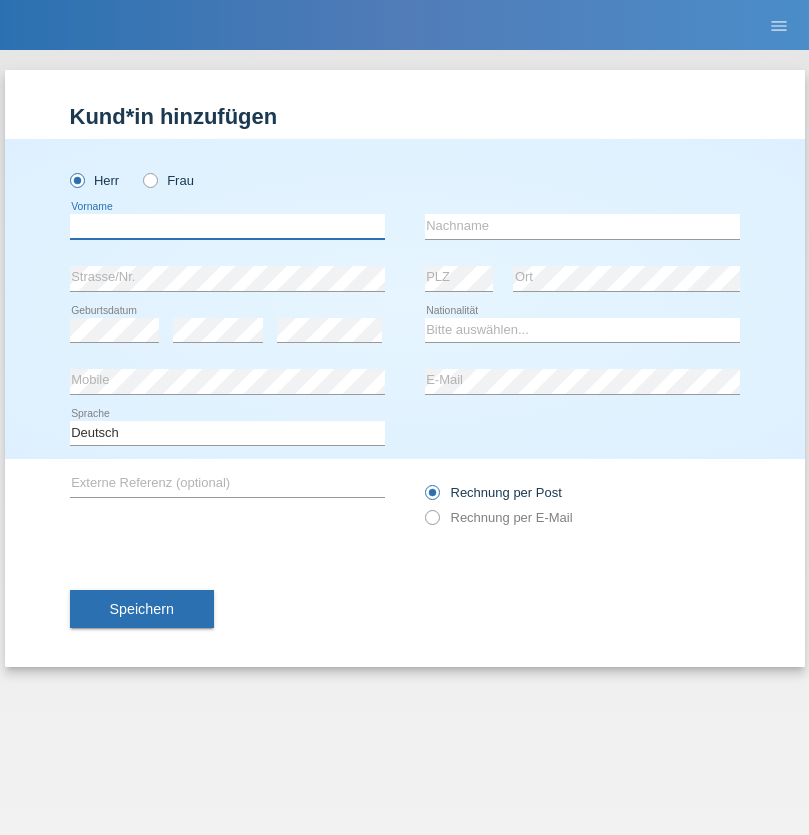 click at bounding box center (227, 226) 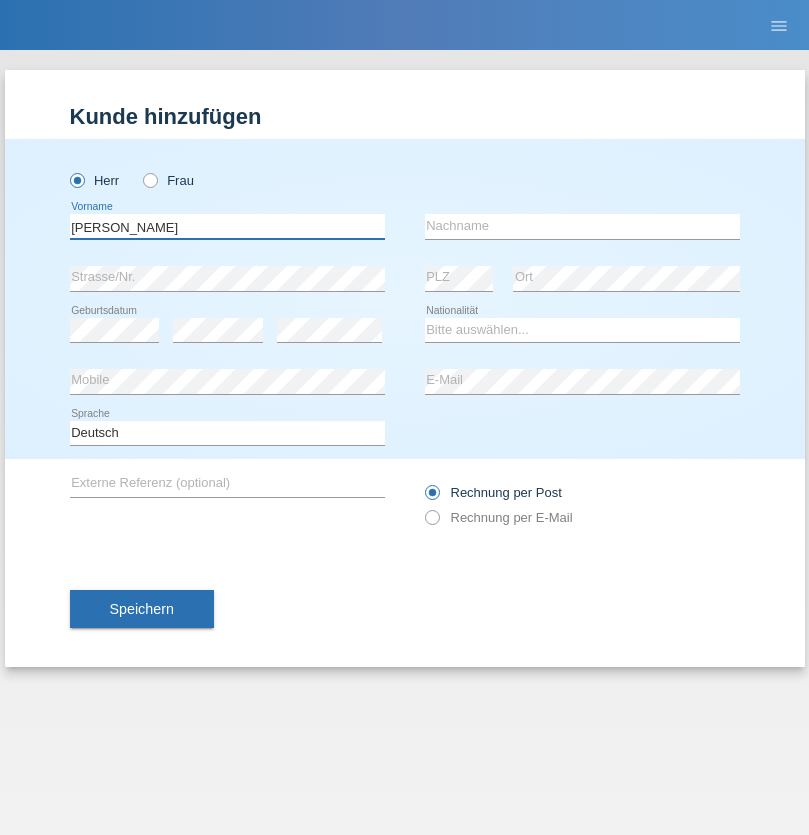 type on "[PERSON_NAME]" 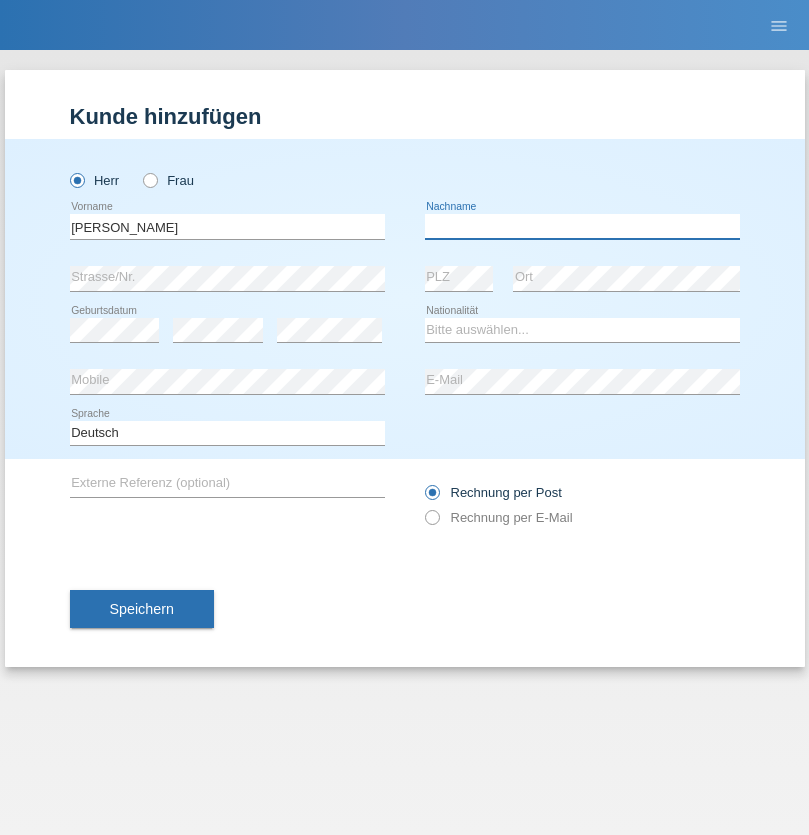click at bounding box center (582, 226) 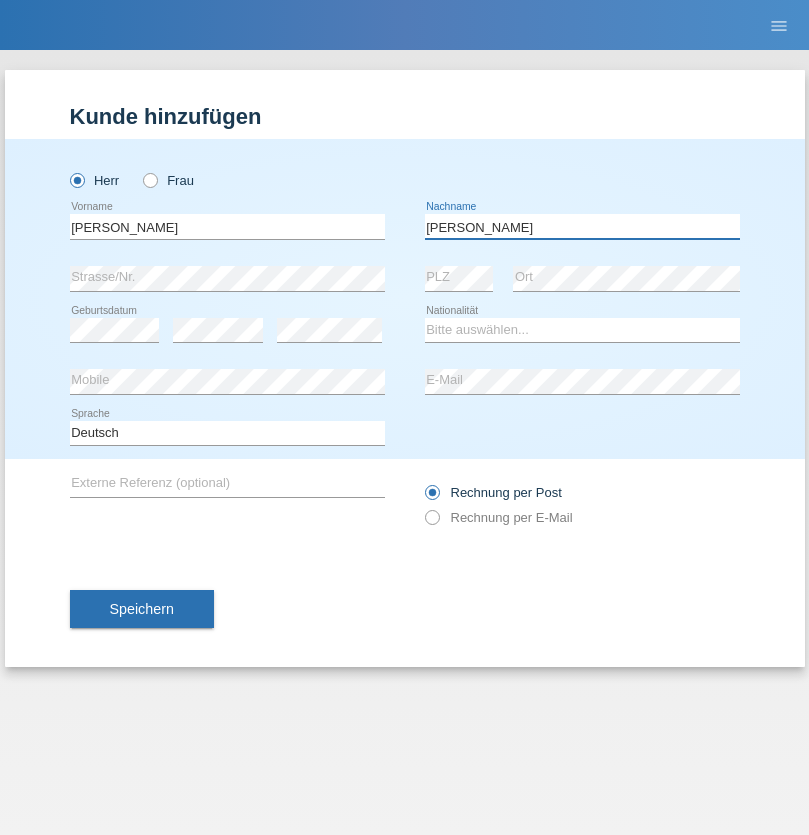 type on "[PERSON_NAME]" 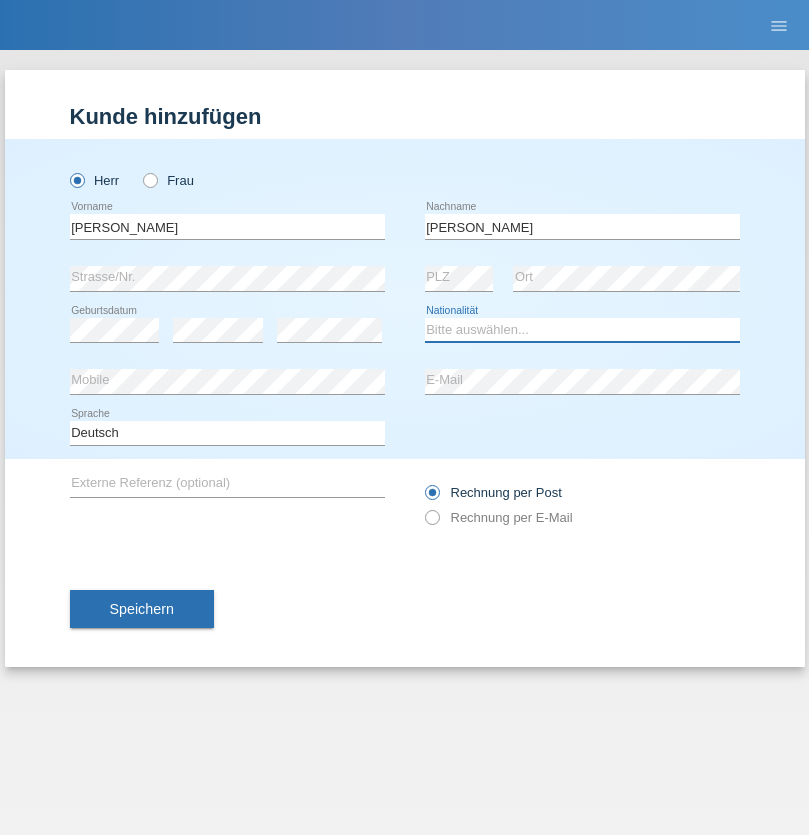 select on "CH" 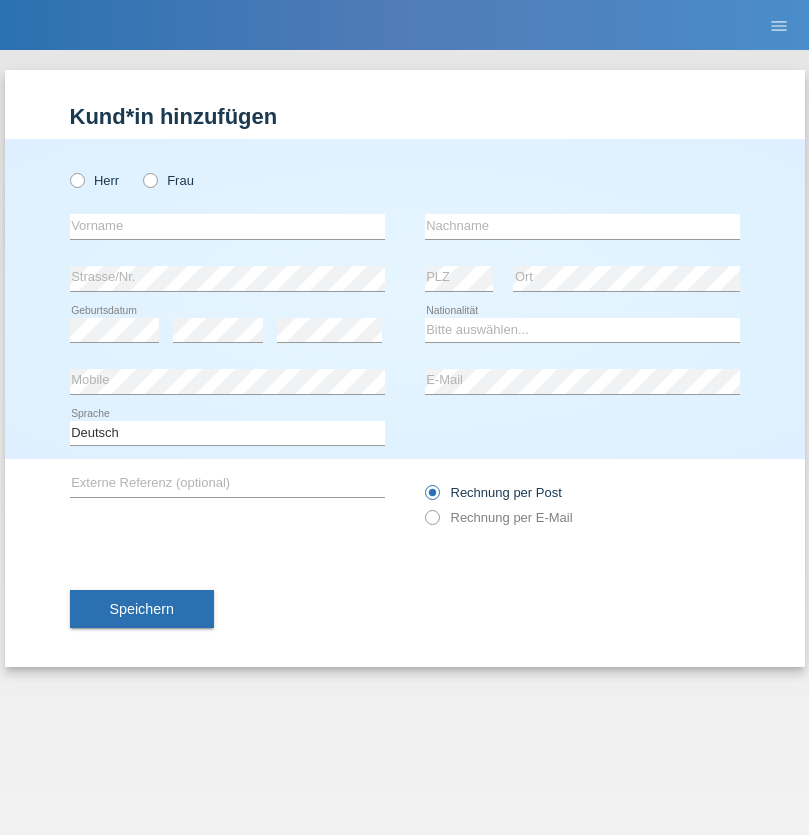 scroll, scrollTop: 0, scrollLeft: 0, axis: both 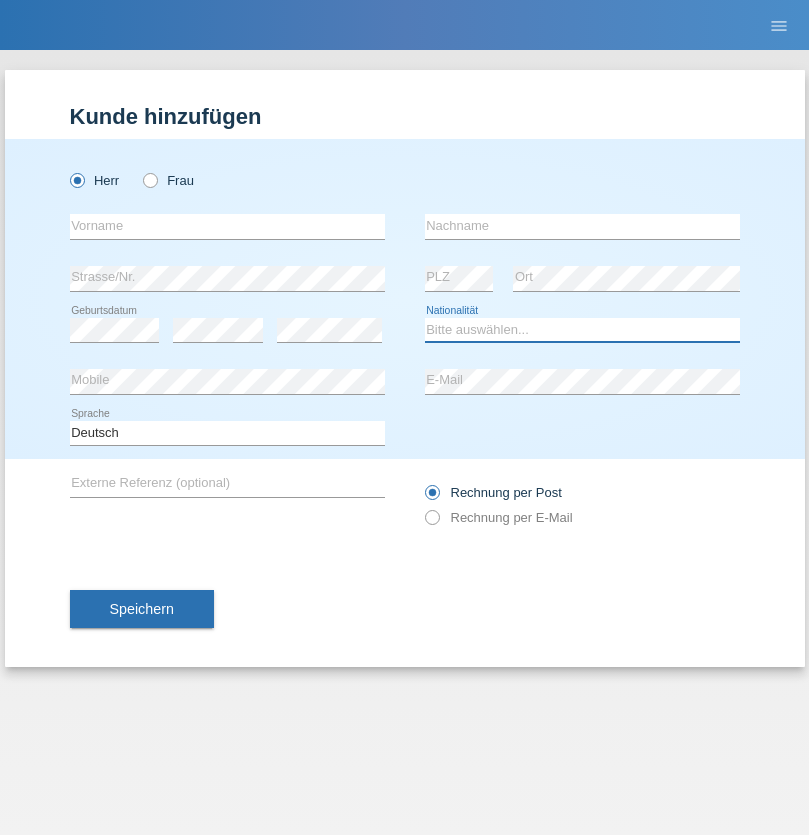 select on "XK" 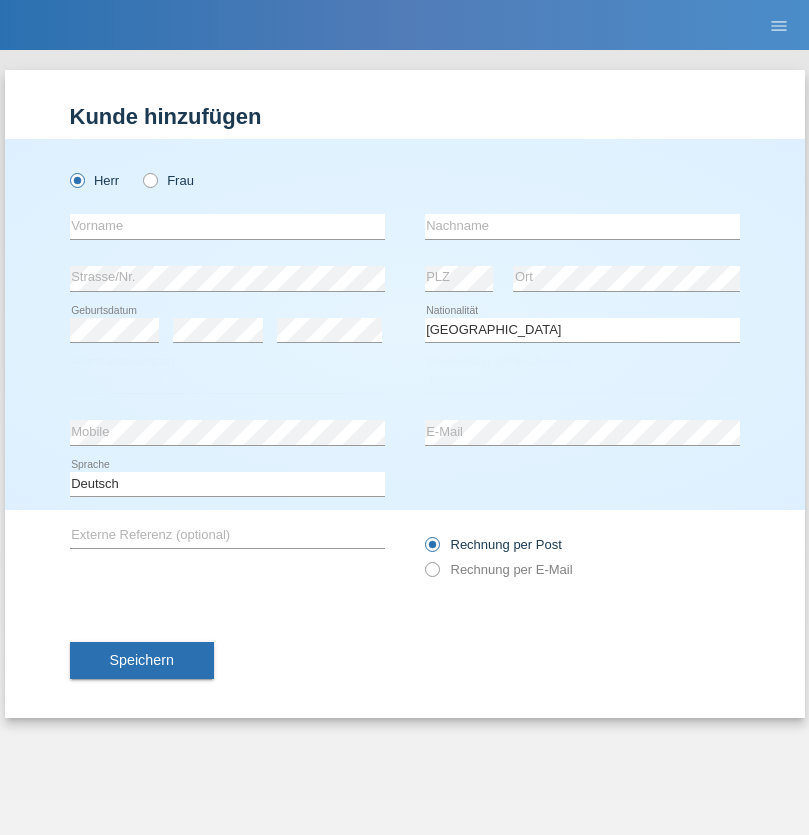 select on "C" 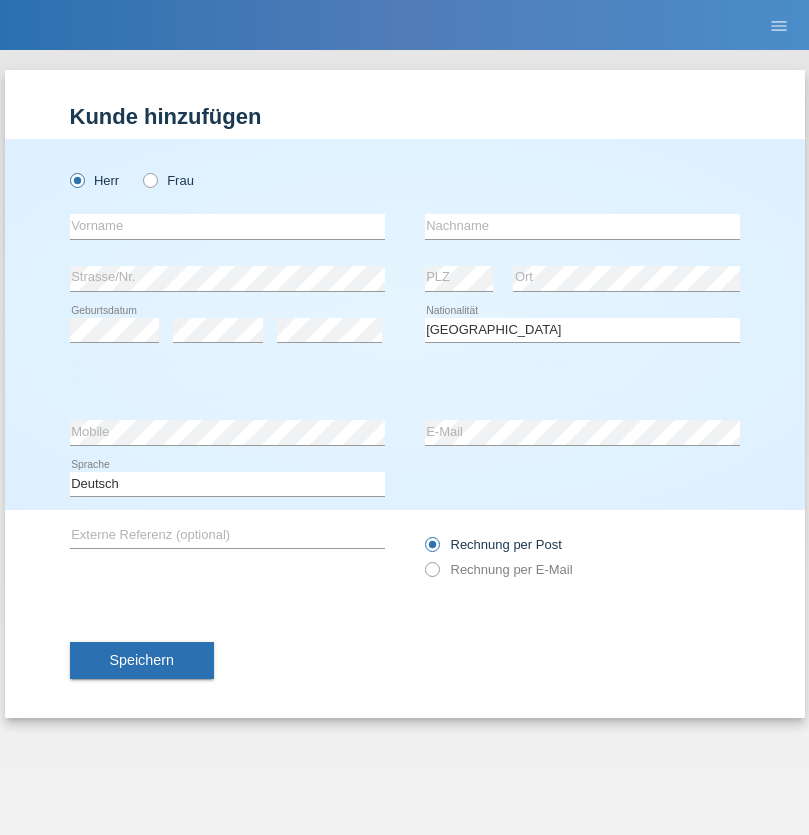 select on "01" 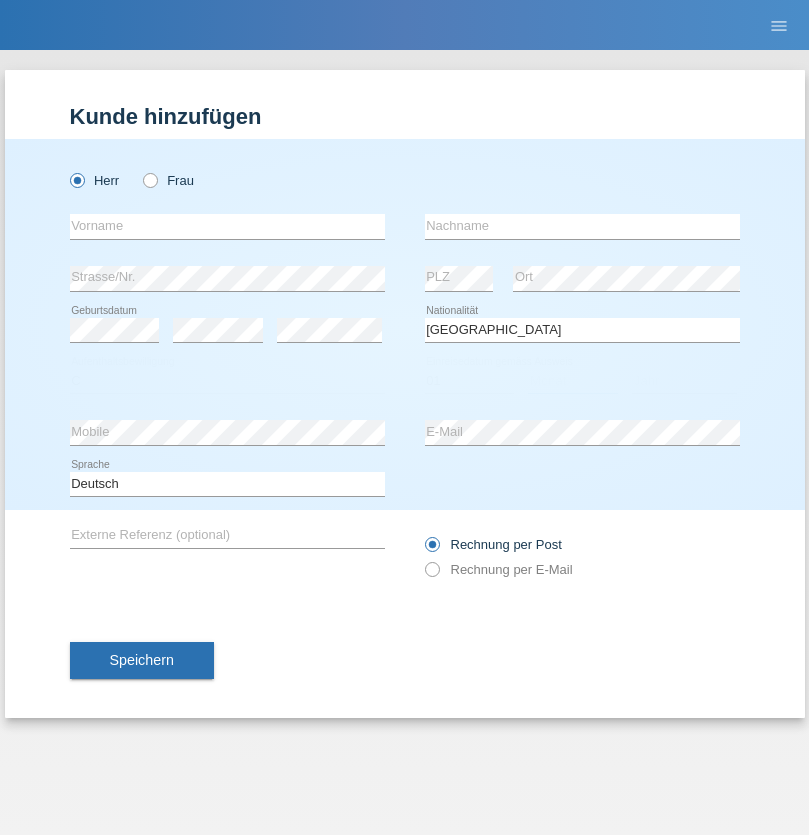 select on "02" 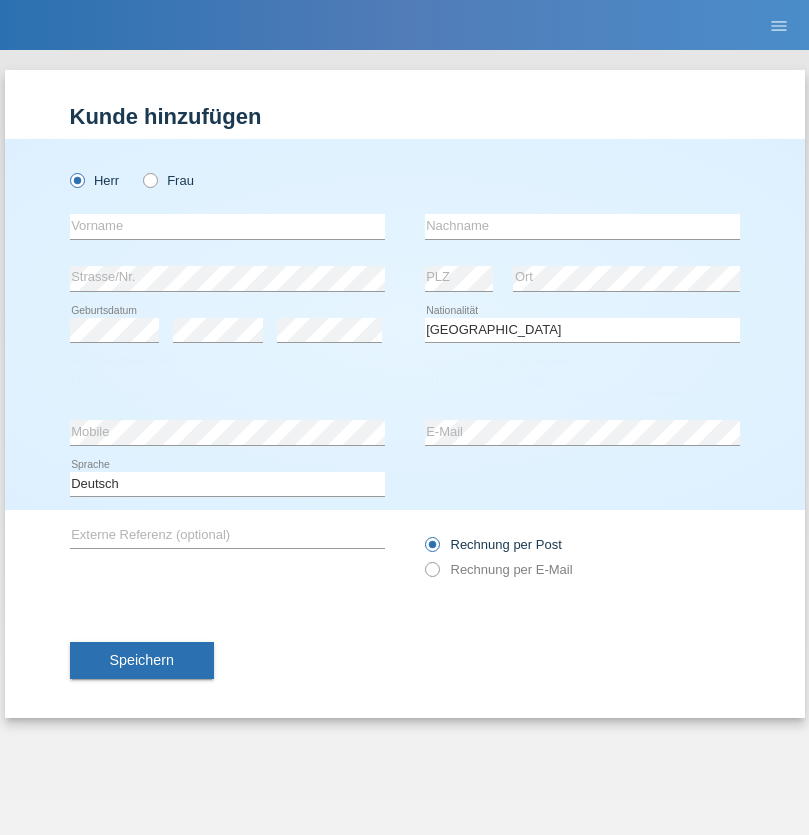 select on "1980" 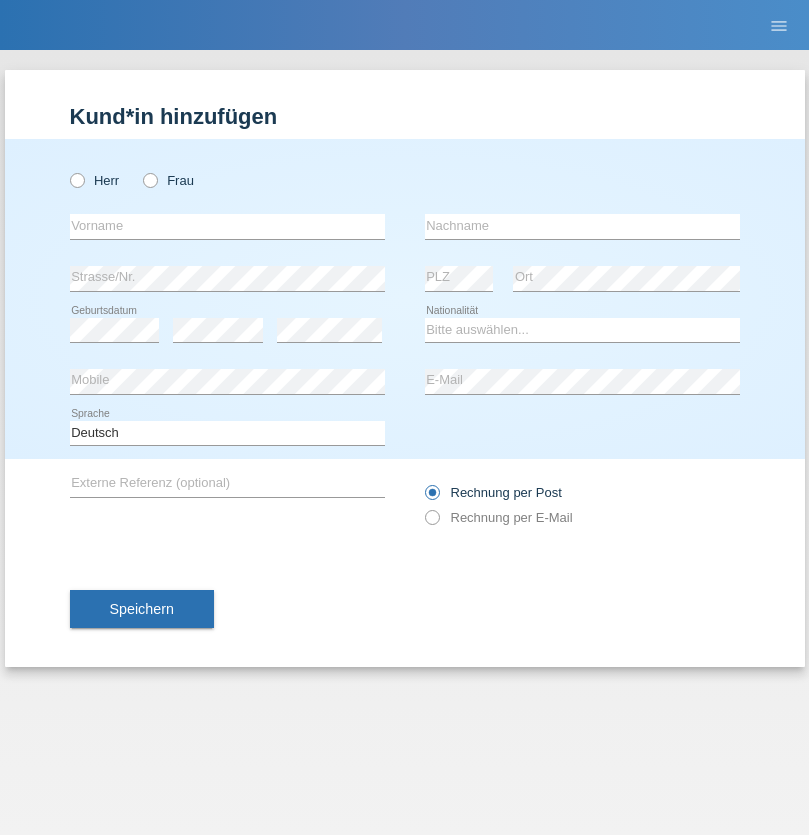 scroll, scrollTop: 0, scrollLeft: 0, axis: both 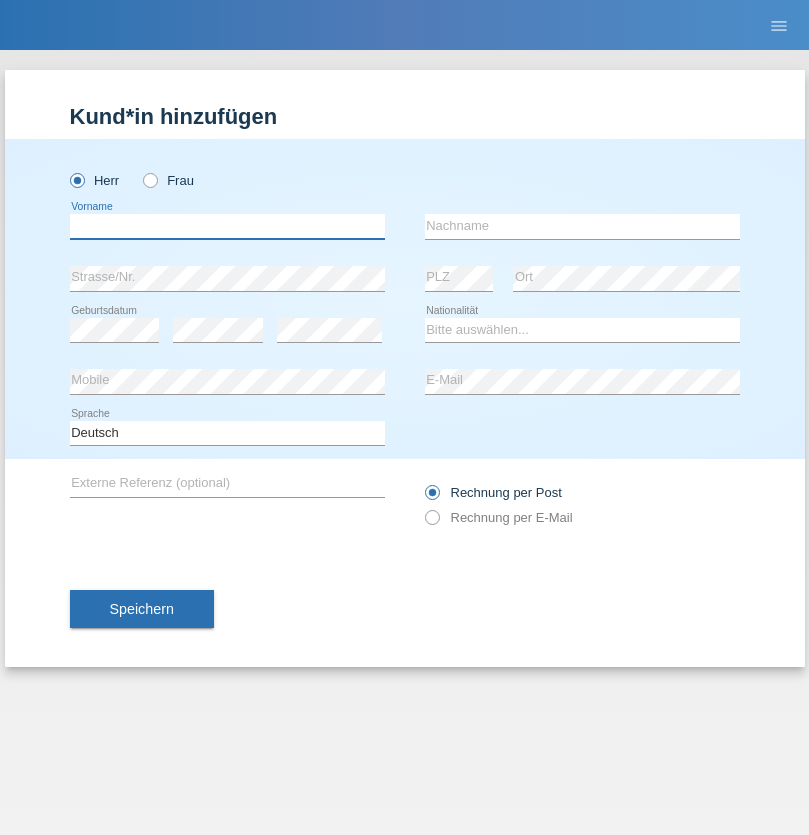 click at bounding box center (227, 226) 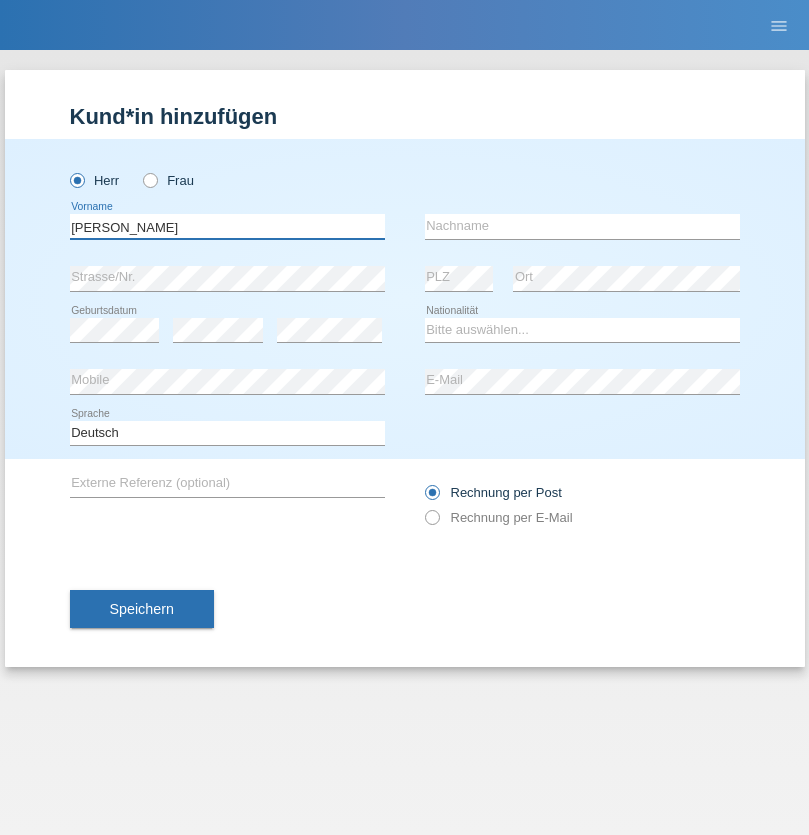 type on "[PERSON_NAME]" 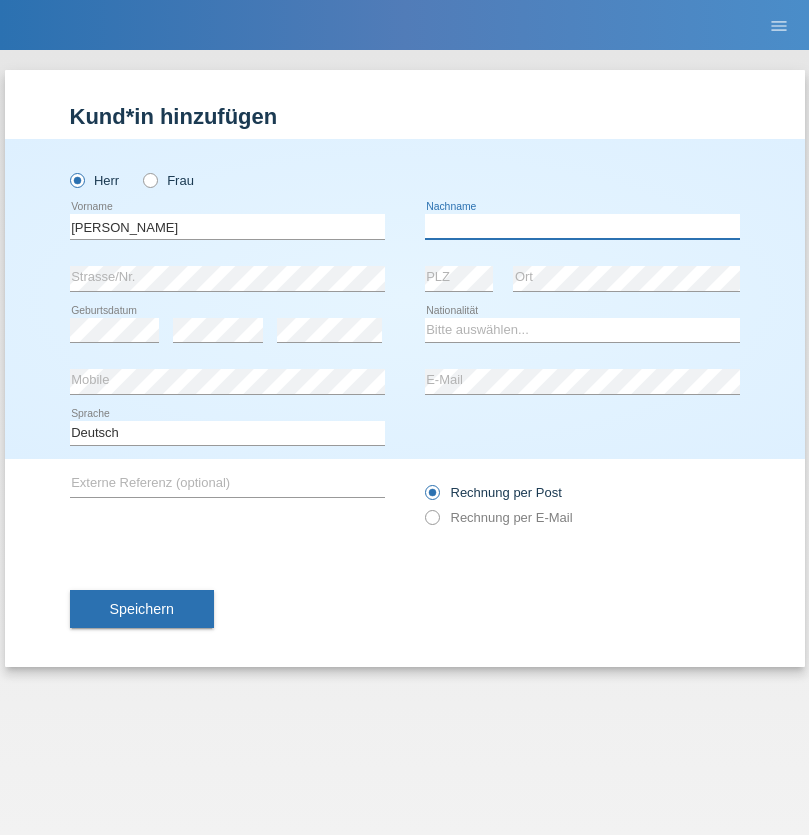 click at bounding box center [582, 226] 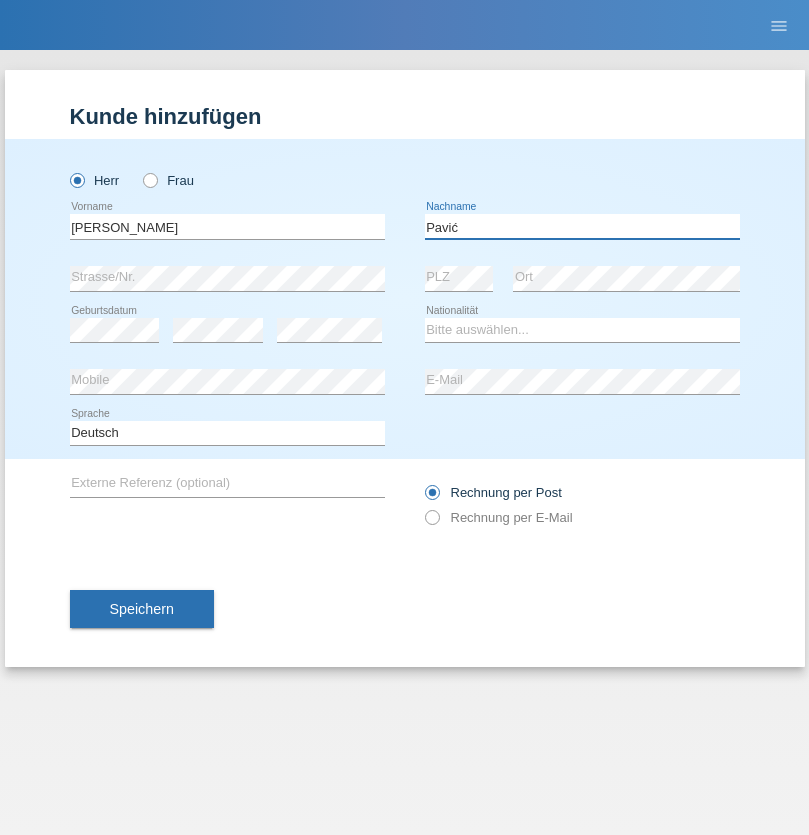 type on "Pavić" 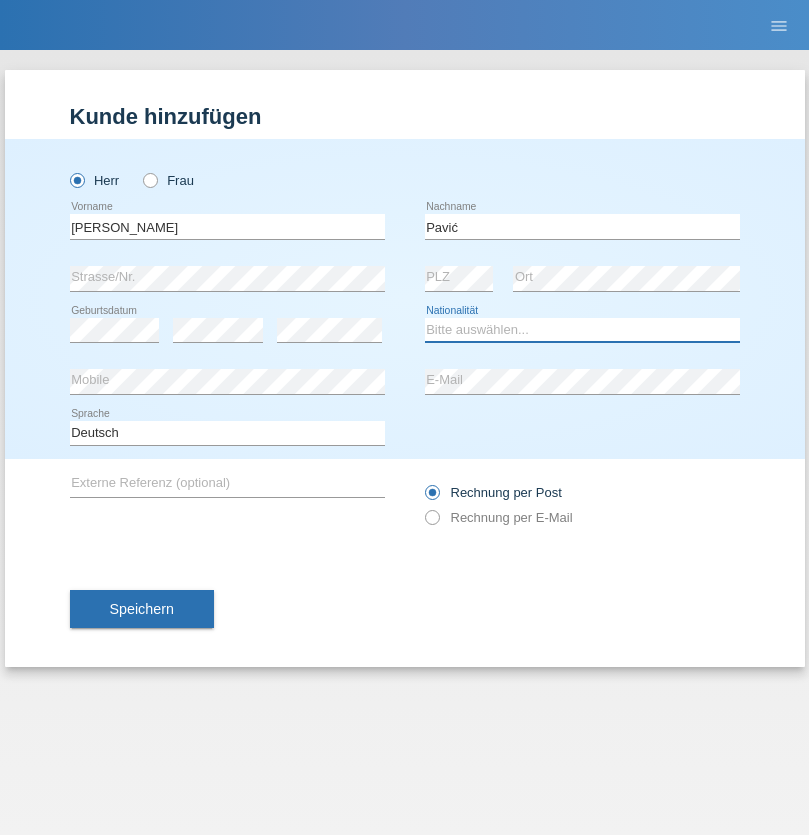 select on "HR" 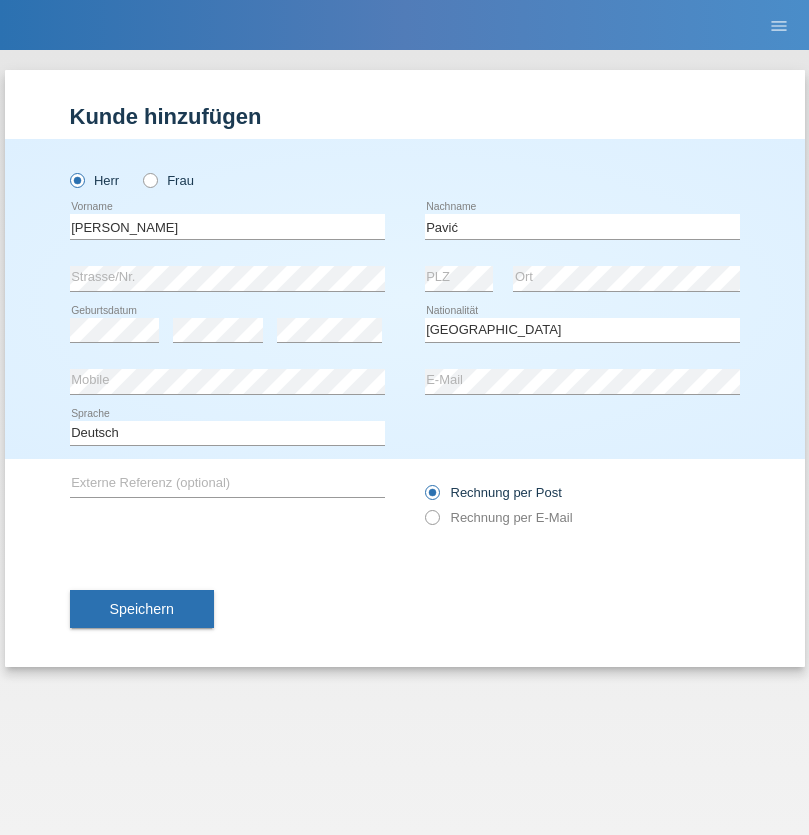 select on "C" 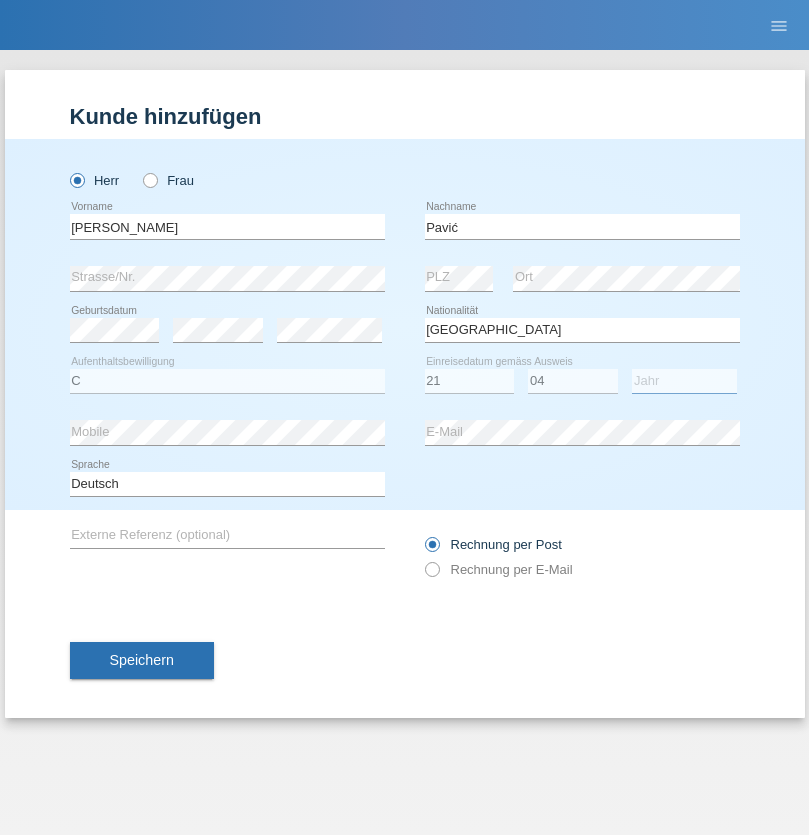 select on "2006" 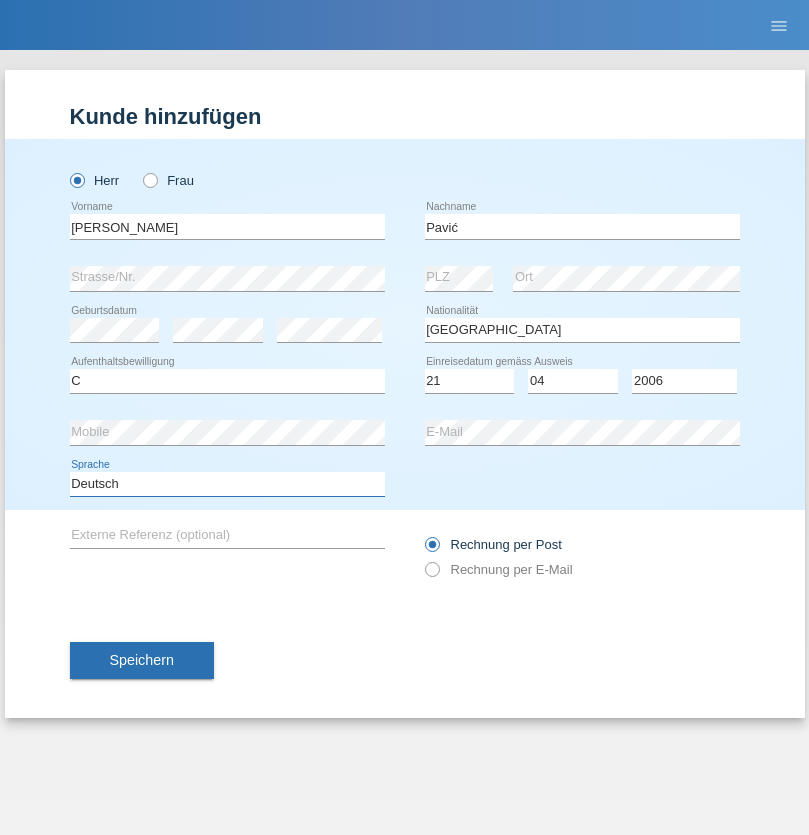 select on "en" 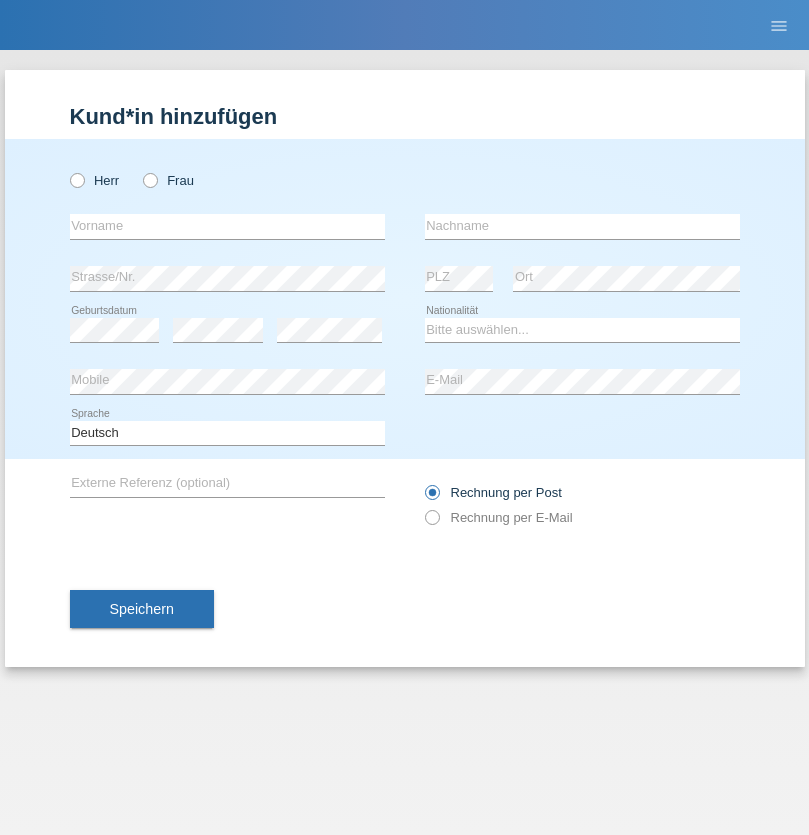 scroll, scrollTop: 0, scrollLeft: 0, axis: both 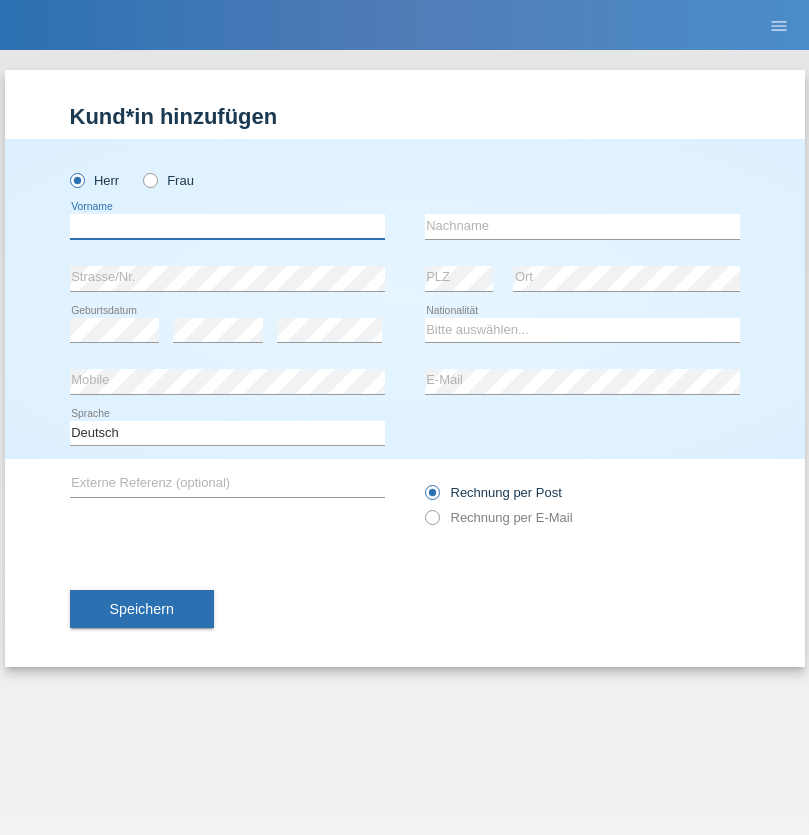 click at bounding box center (227, 226) 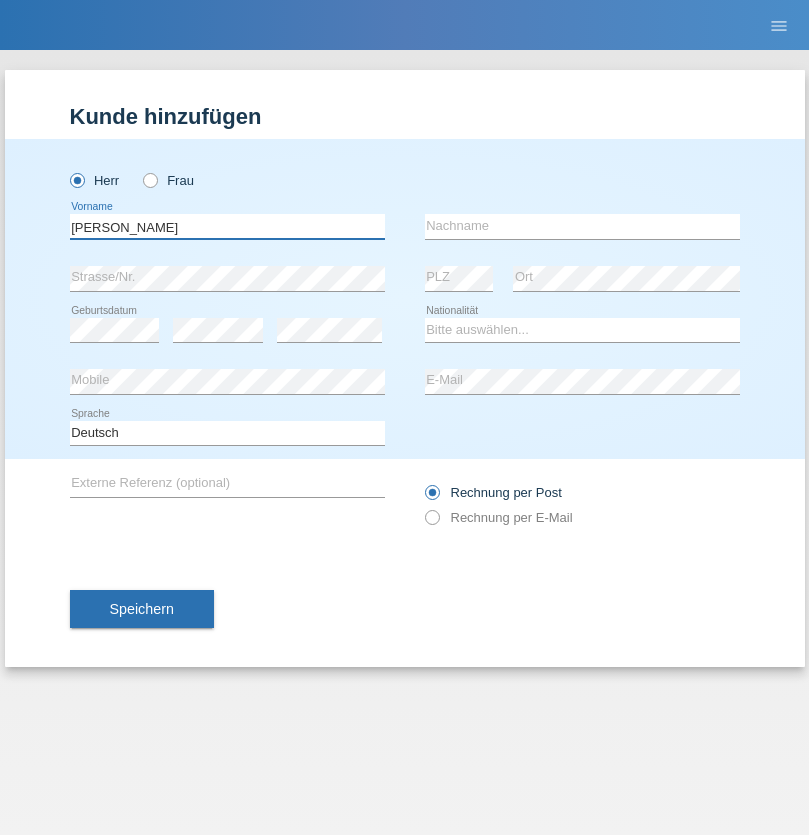 type on "[PERSON_NAME]" 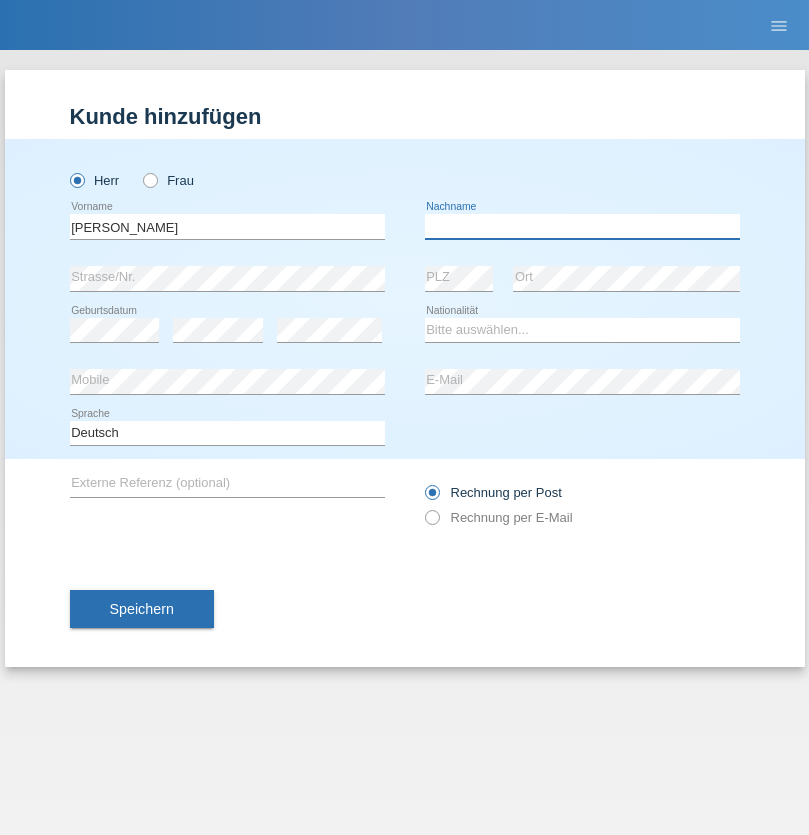 click at bounding box center [582, 226] 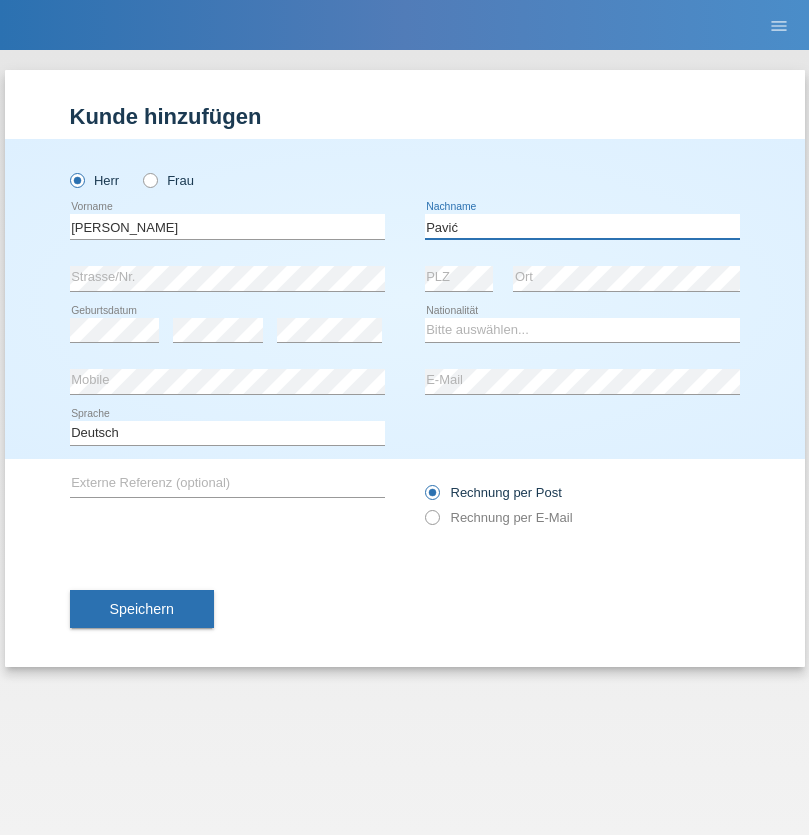 type on "Pavić" 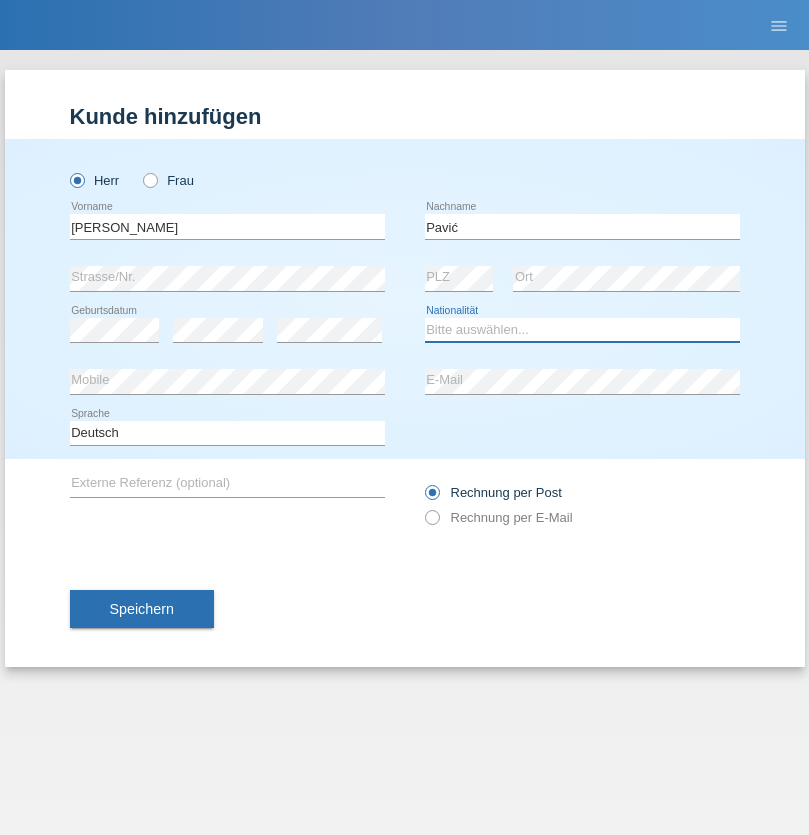select on "HR" 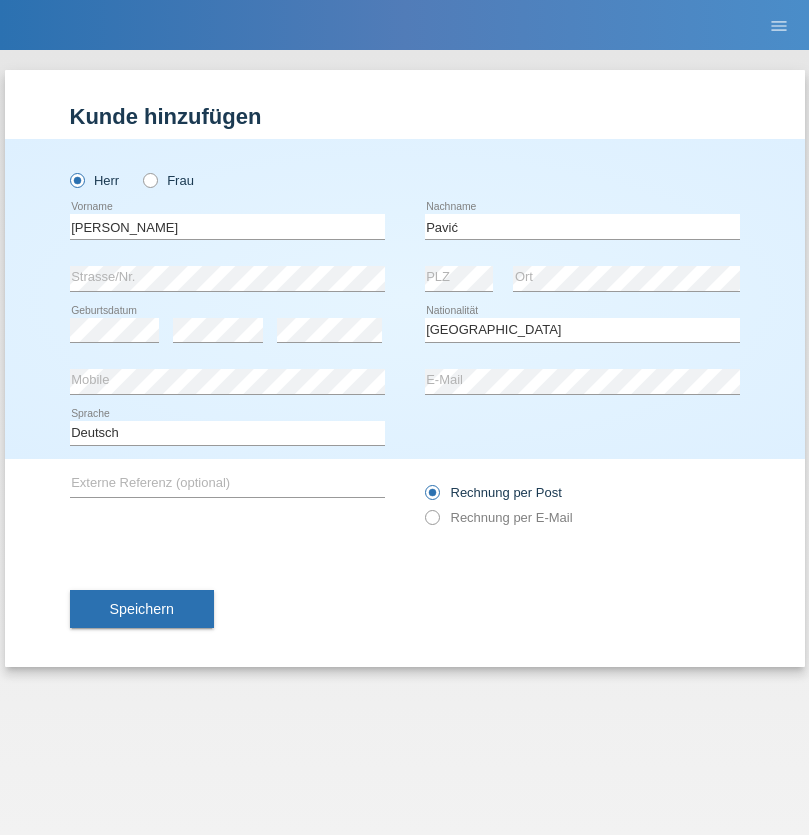 select on "C" 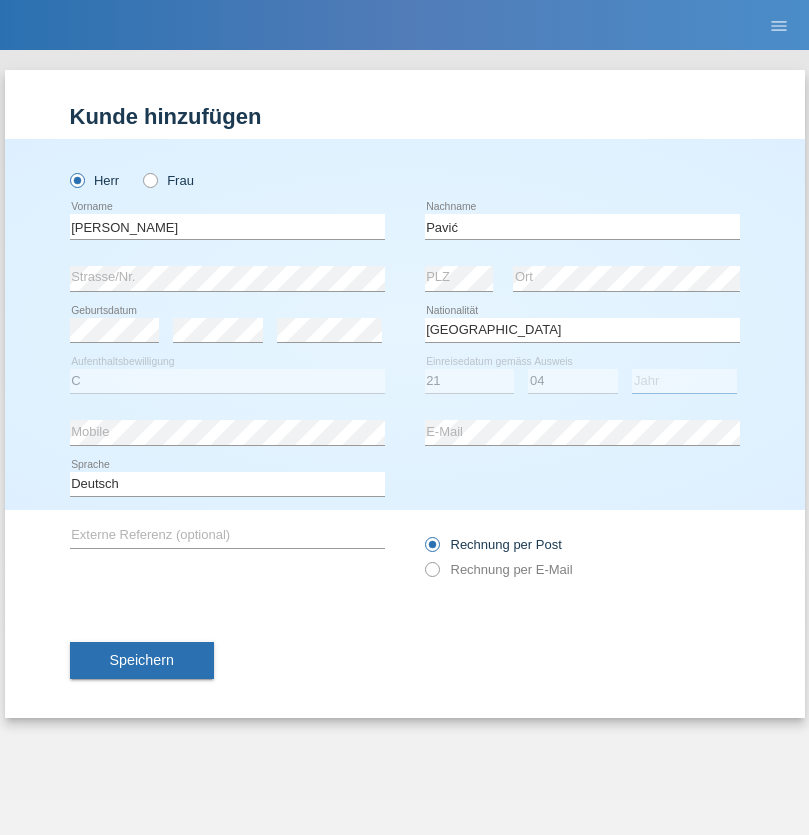 select on "2006" 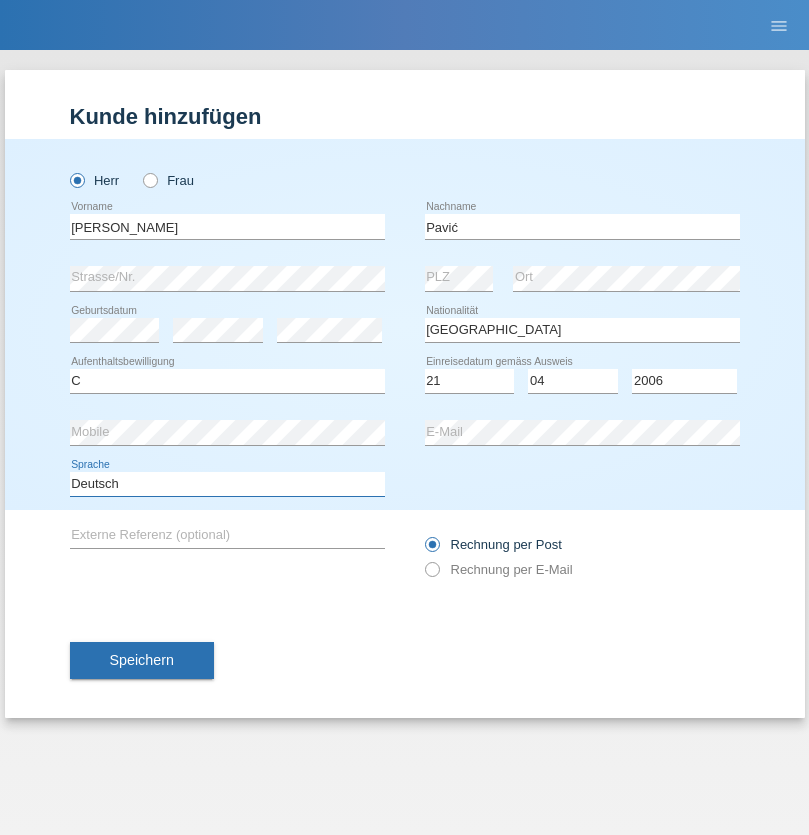 select on "en" 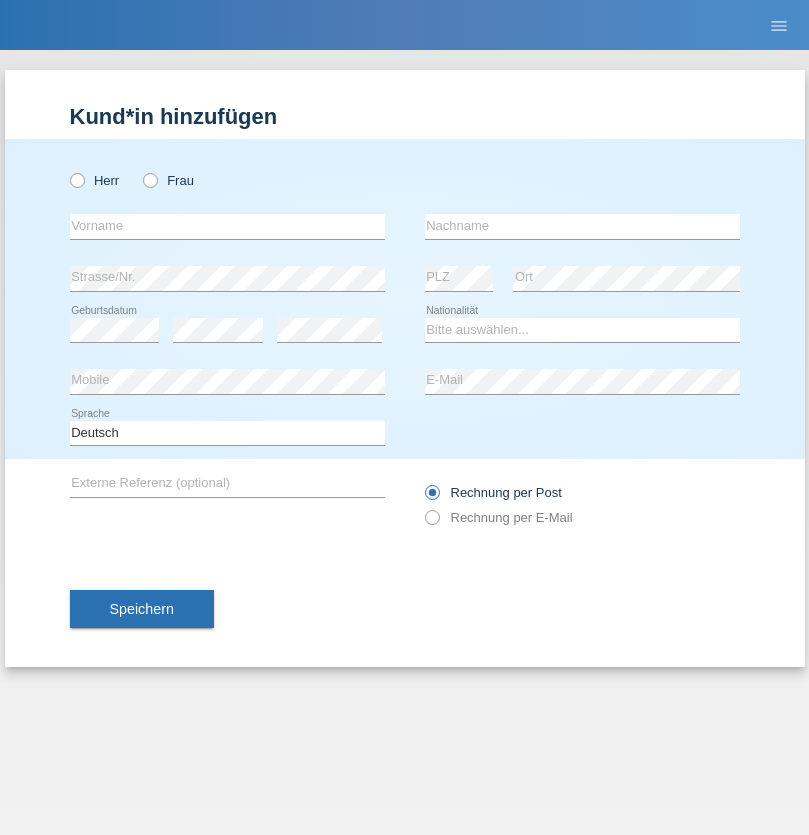 scroll, scrollTop: 0, scrollLeft: 0, axis: both 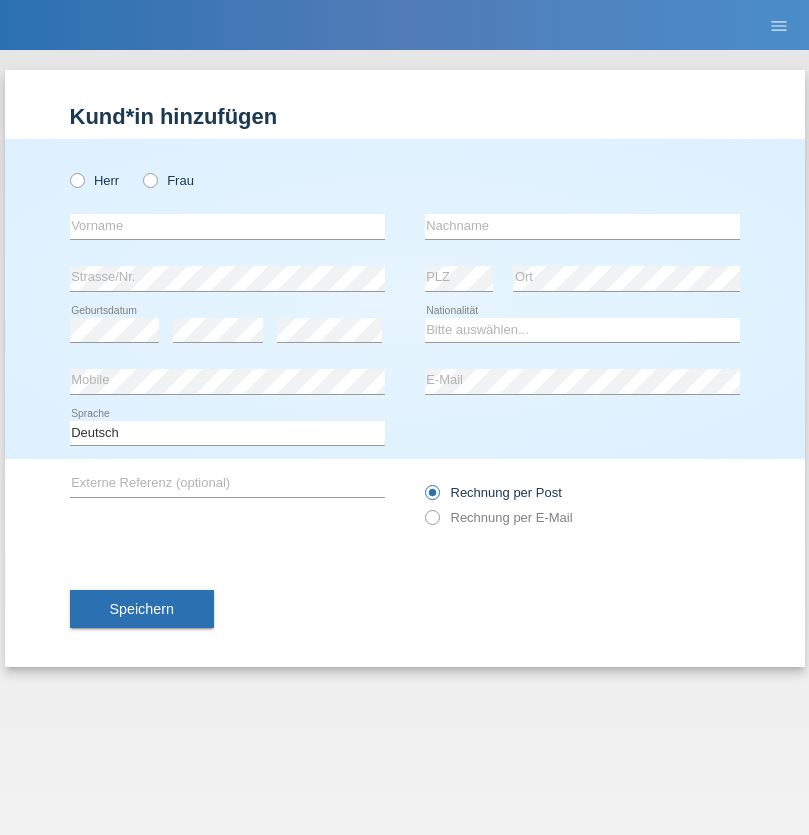 radio on "true" 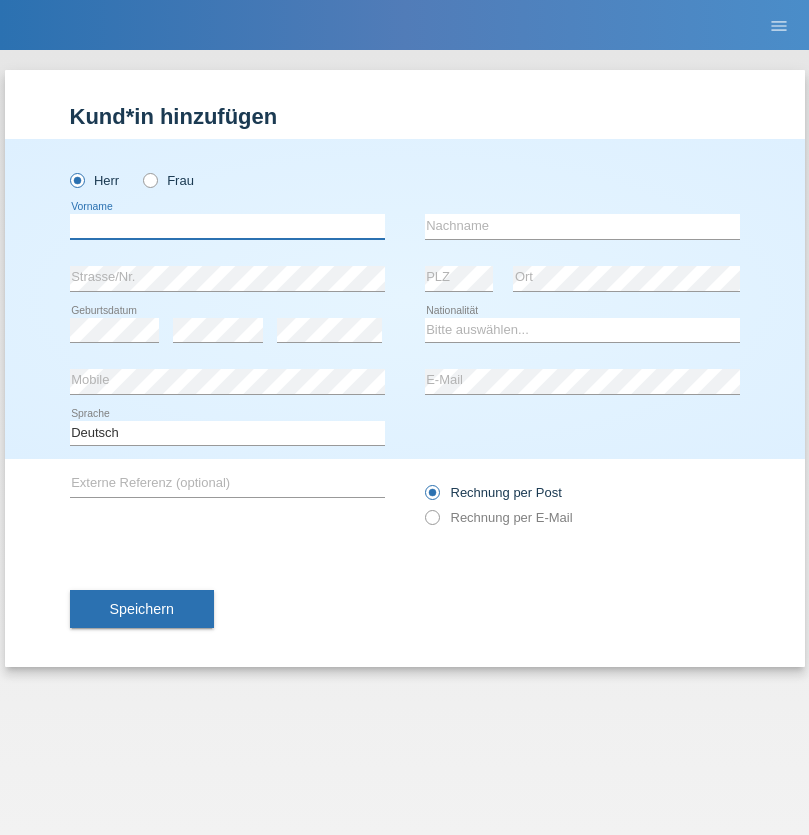 click at bounding box center (227, 226) 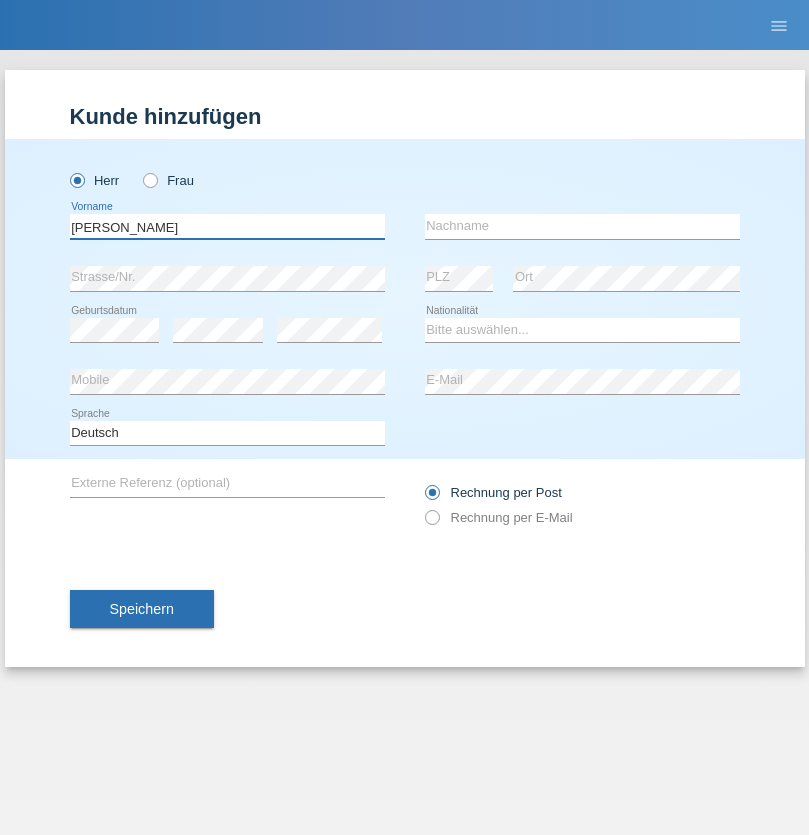 type on "Artur" 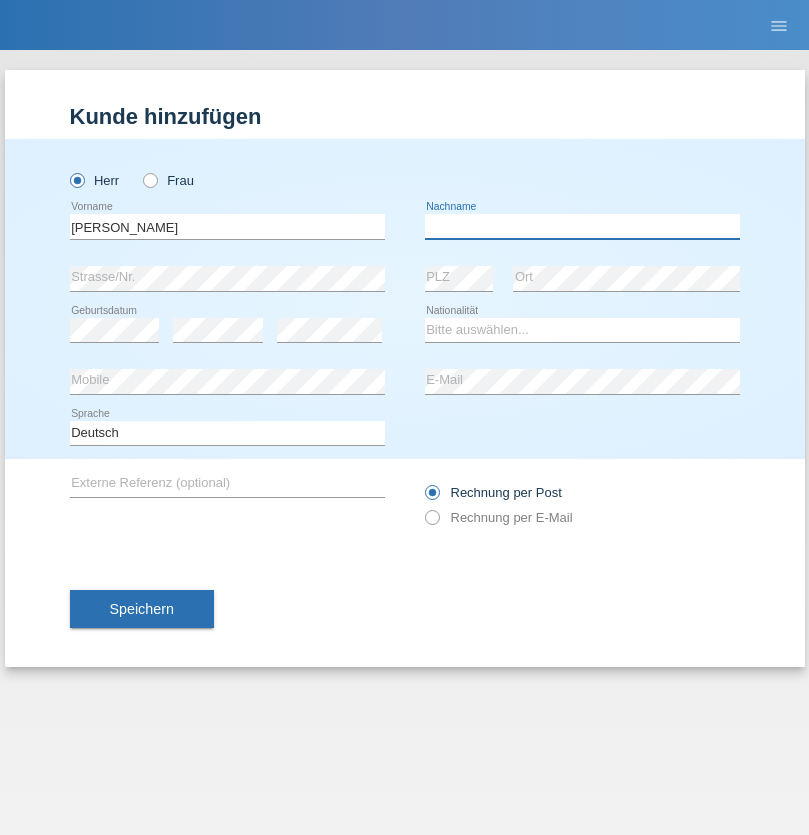 click at bounding box center [582, 226] 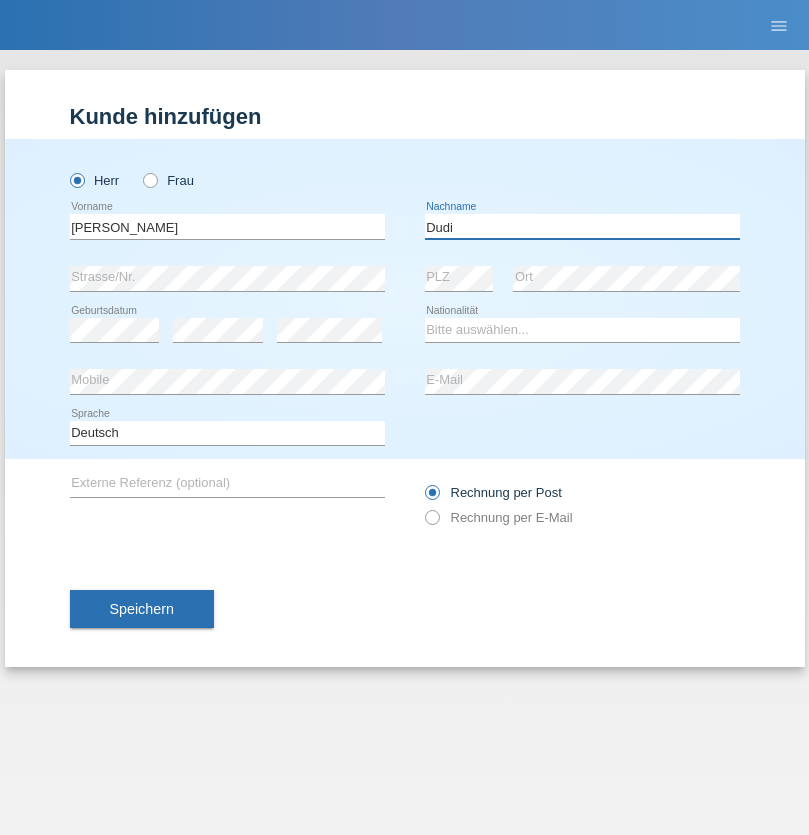 type on "Dudi" 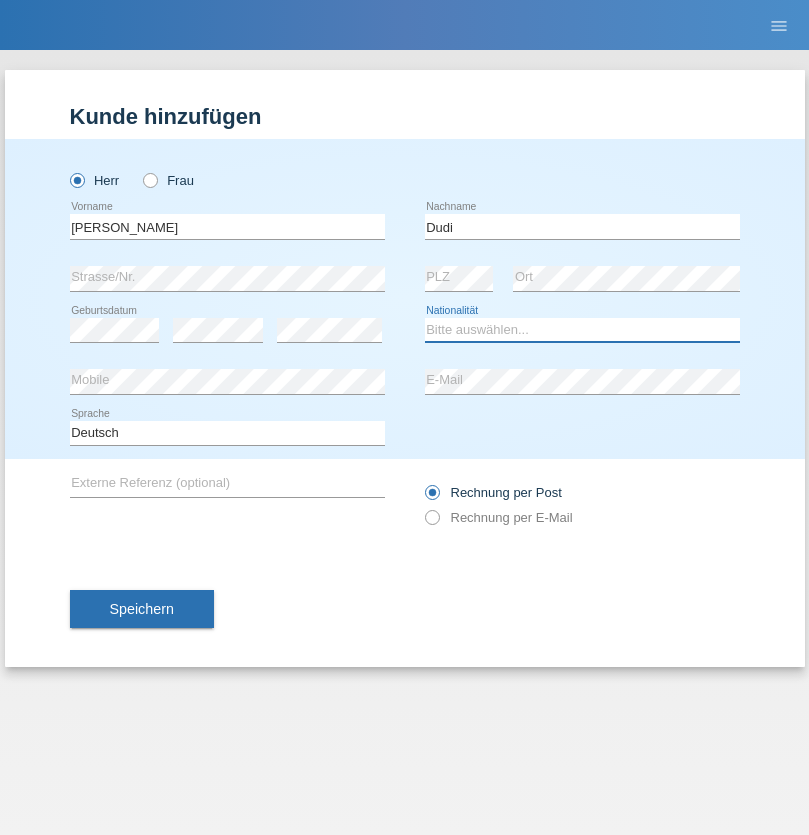 select on "SK" 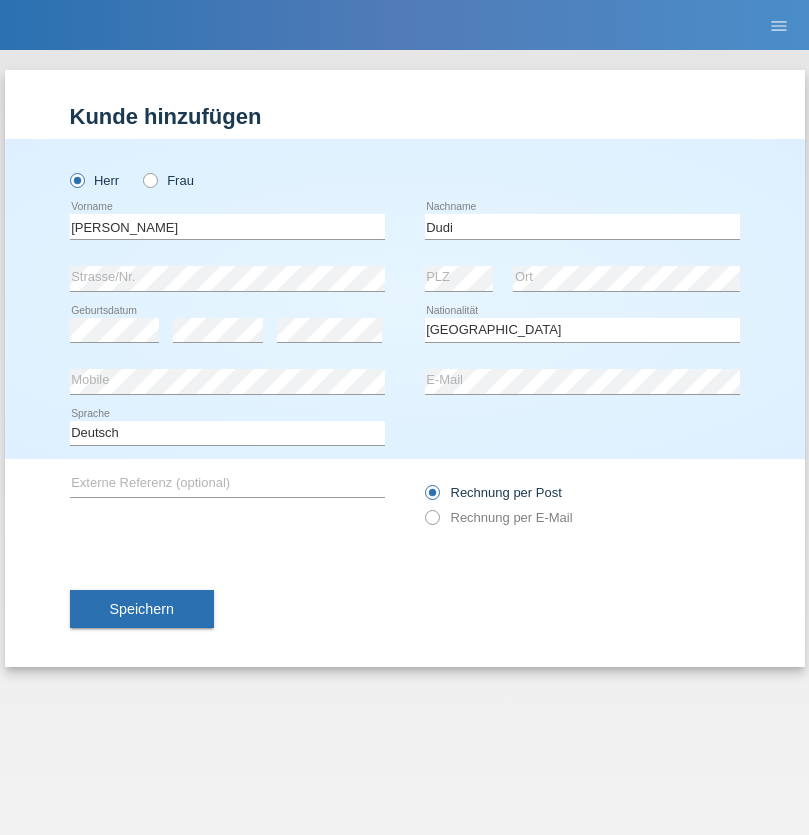 select on "C" 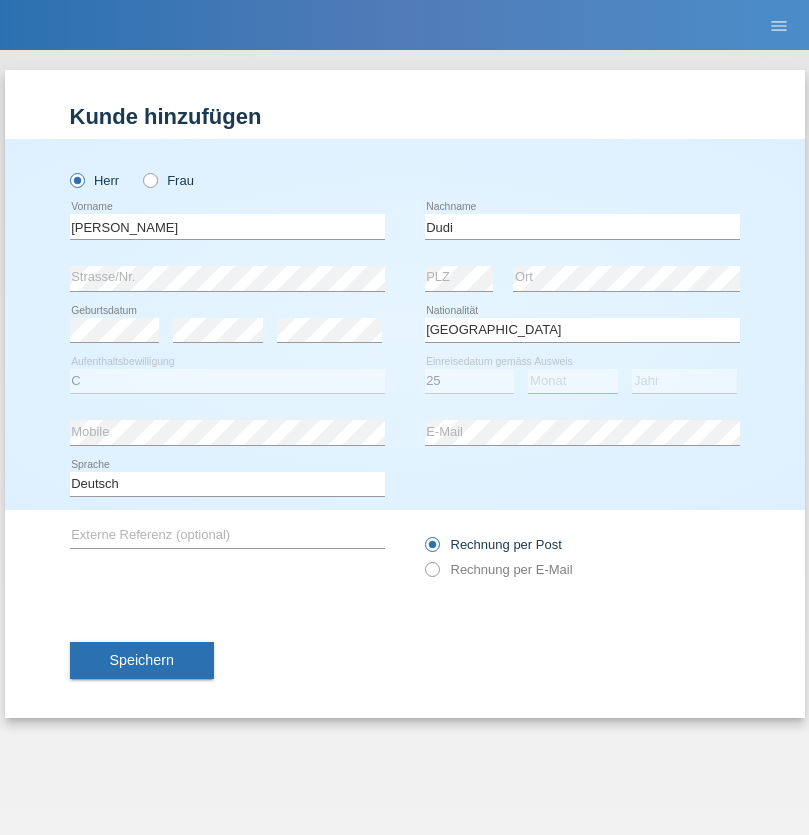 select on "05" 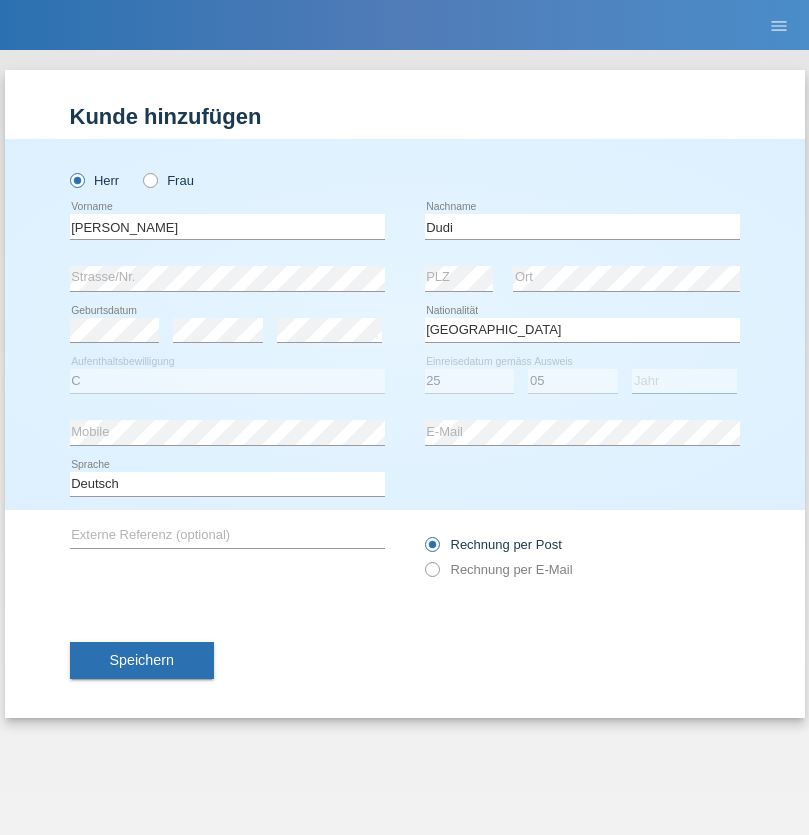 select on "2021" 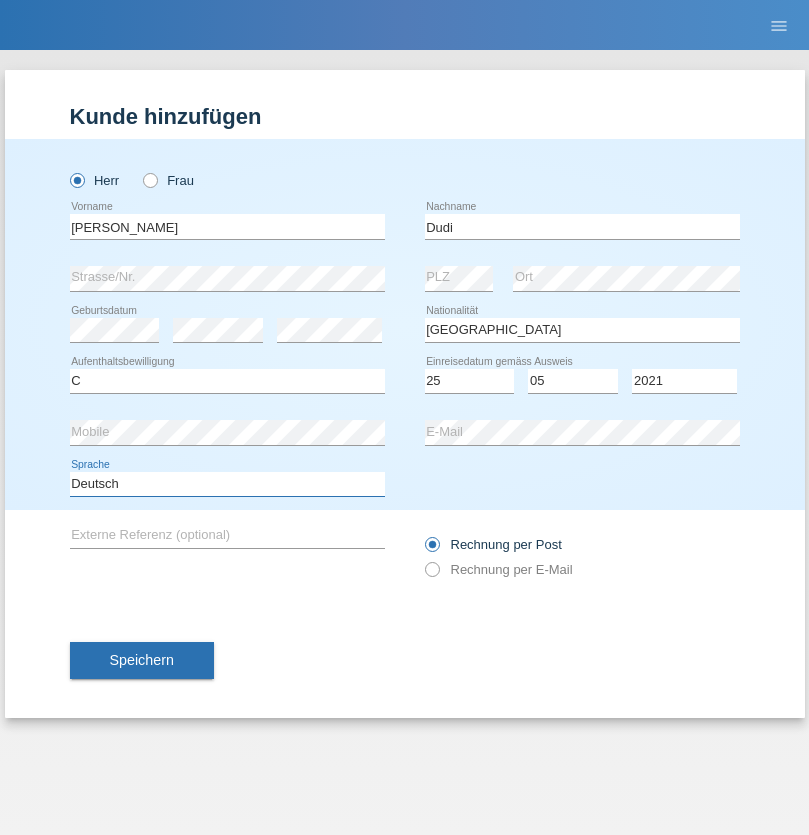 select on "en" 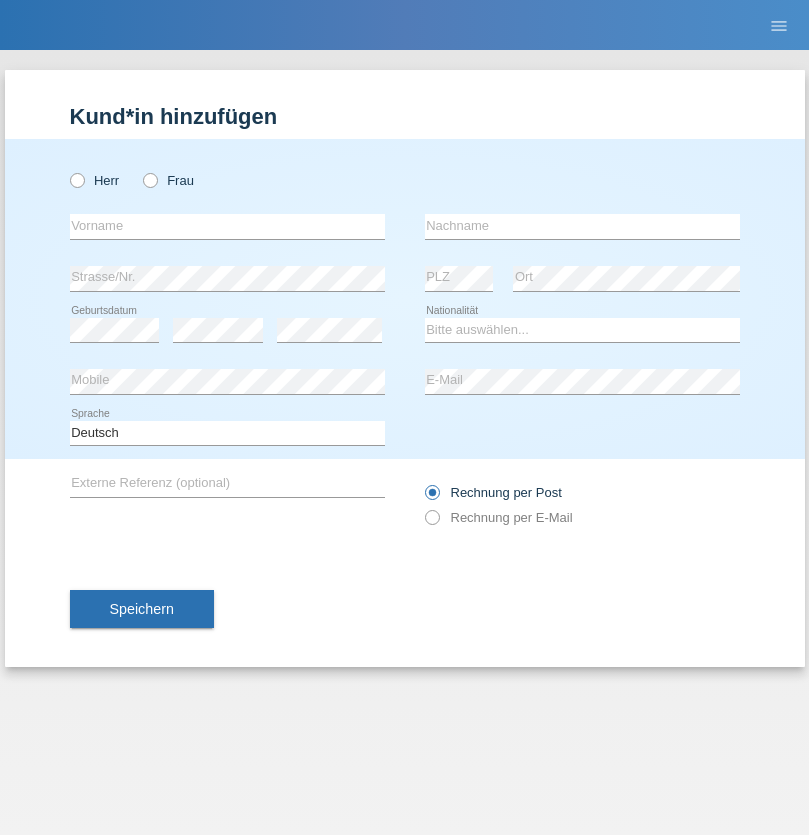 scroll, scrollTop: 0, scrollLeft: 0, axis: both 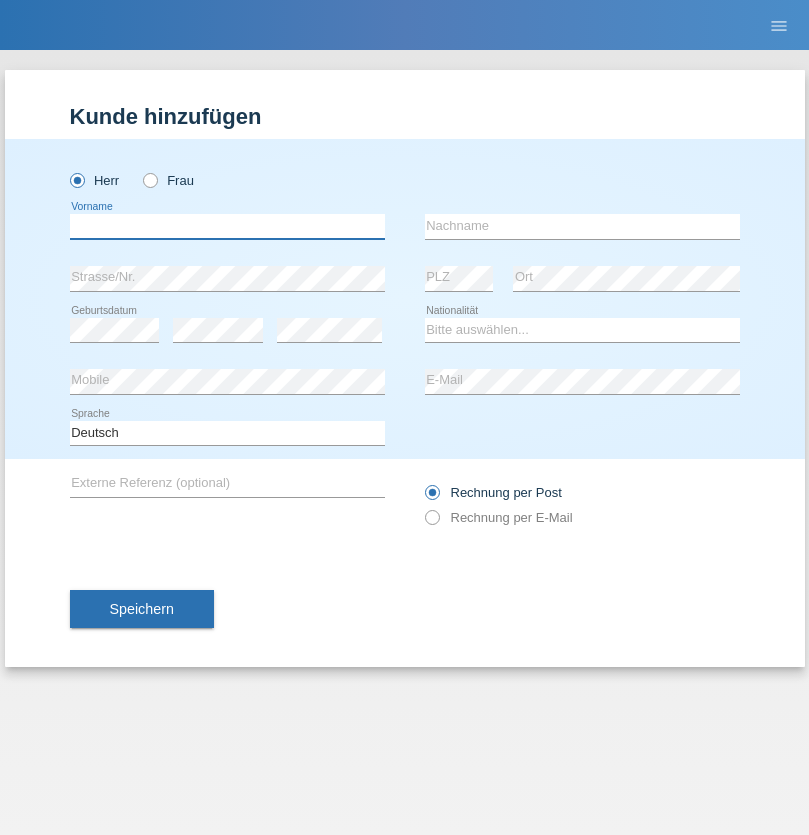 click at bounding box center [227, 226] 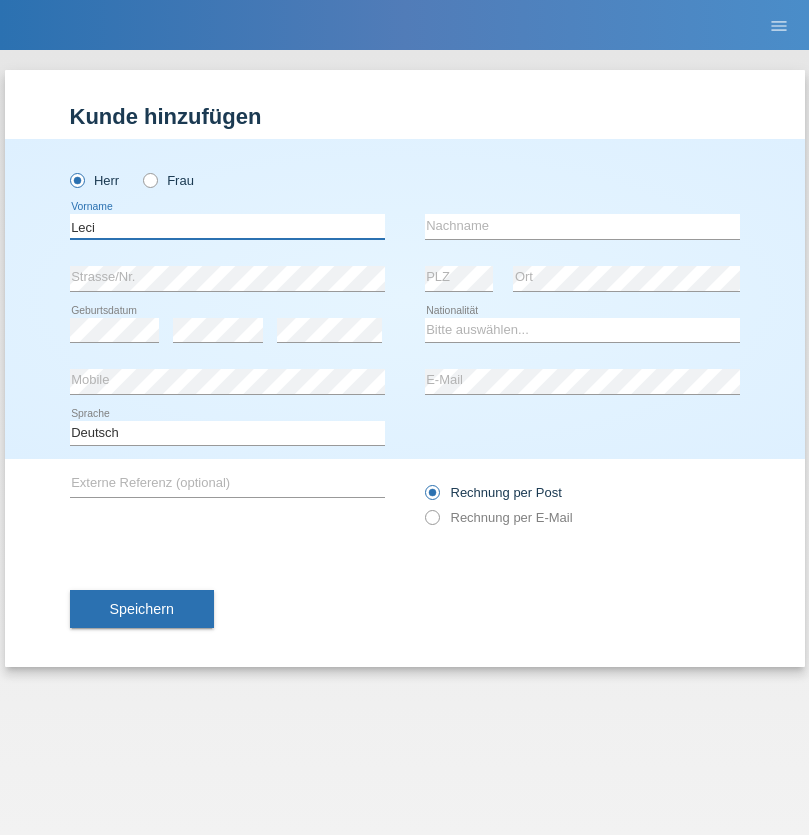 type on "Leci" 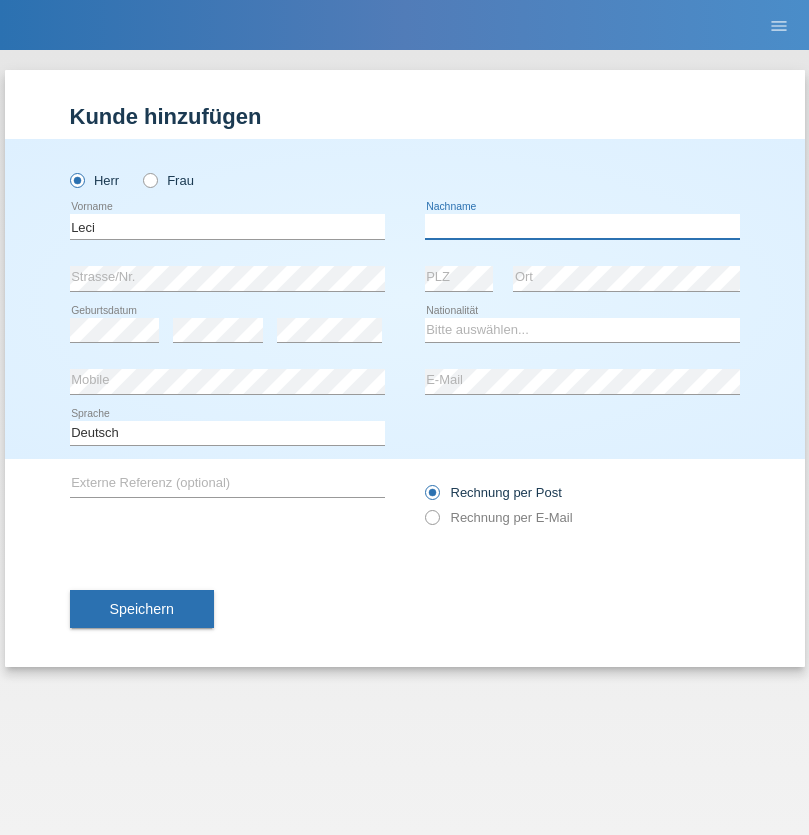 click at bounding box center (582, 226) 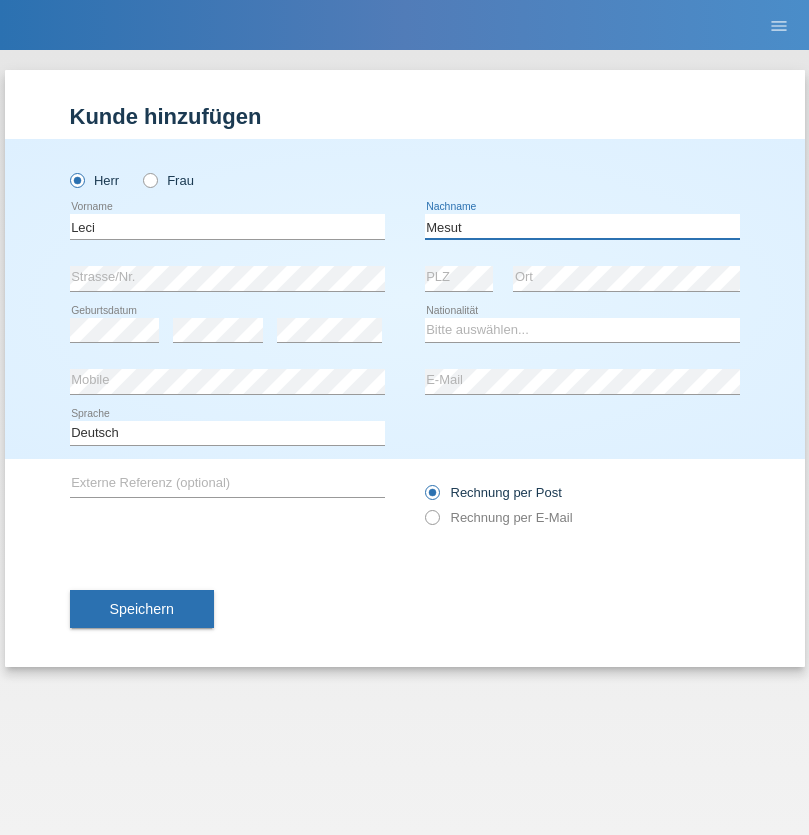 type on "Mesut" 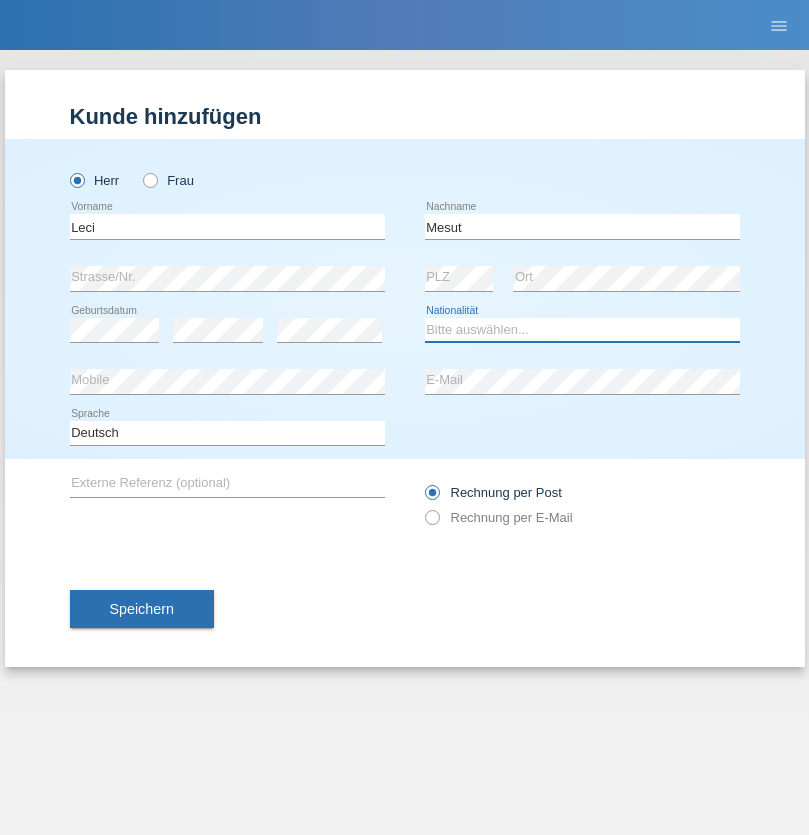 select on "XK" 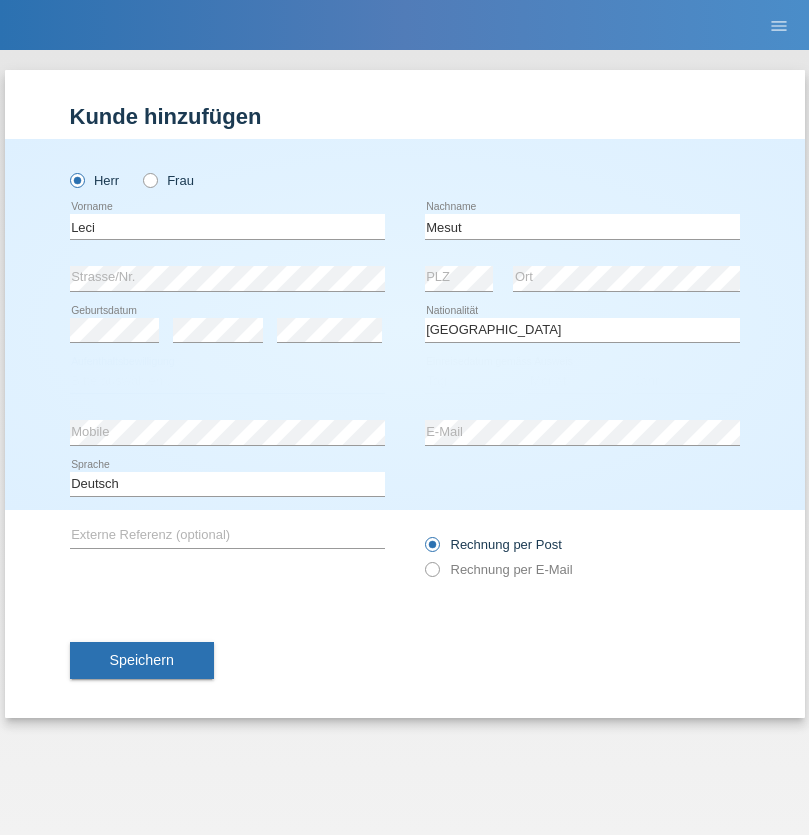 select on "C" 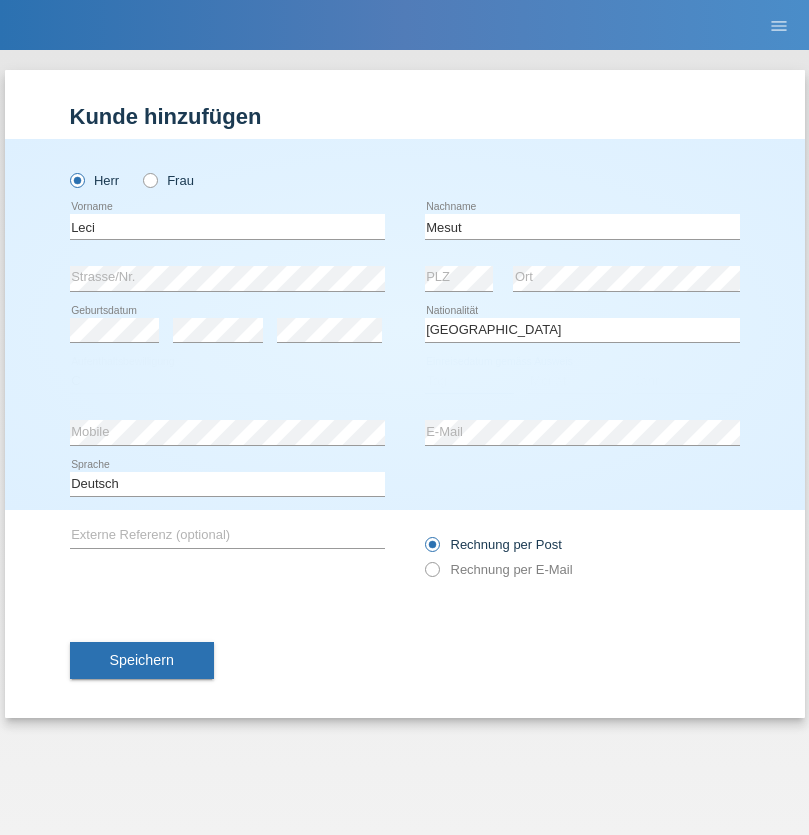 select on "13" 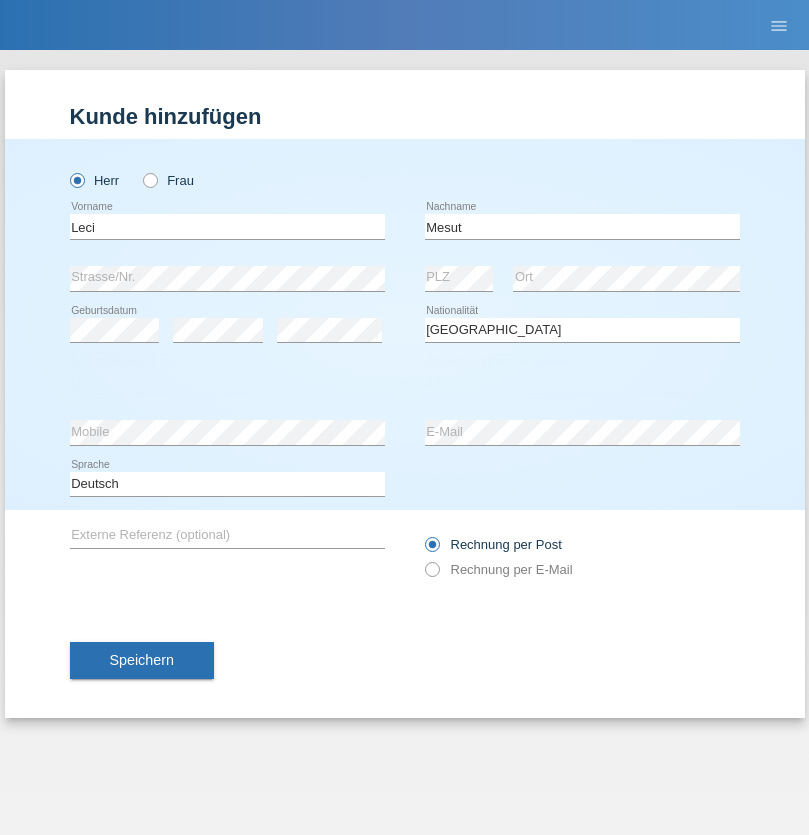 select on "07" 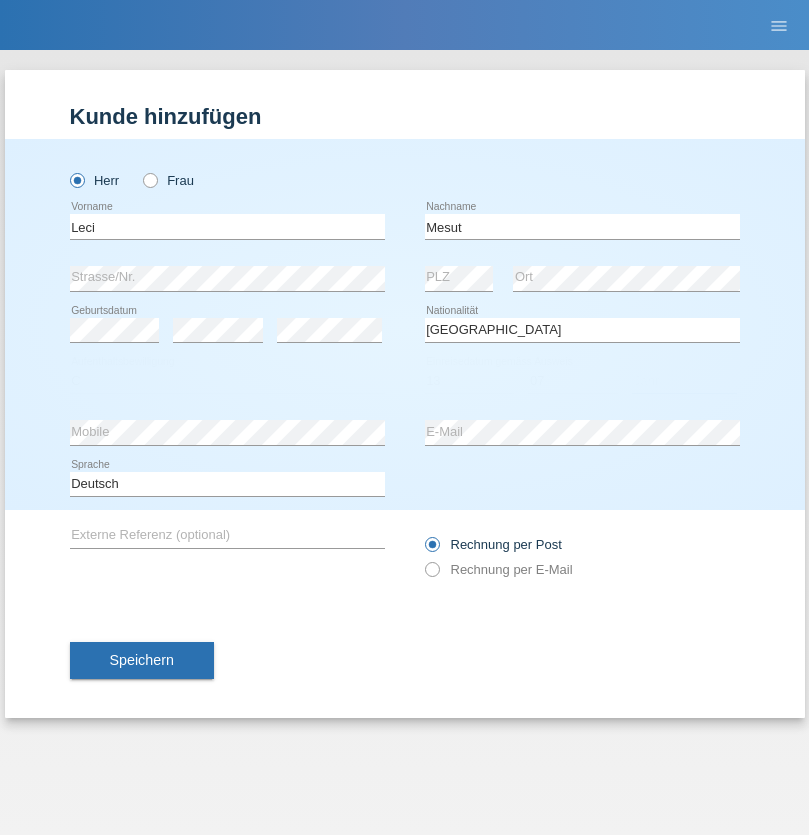 select on "2021" 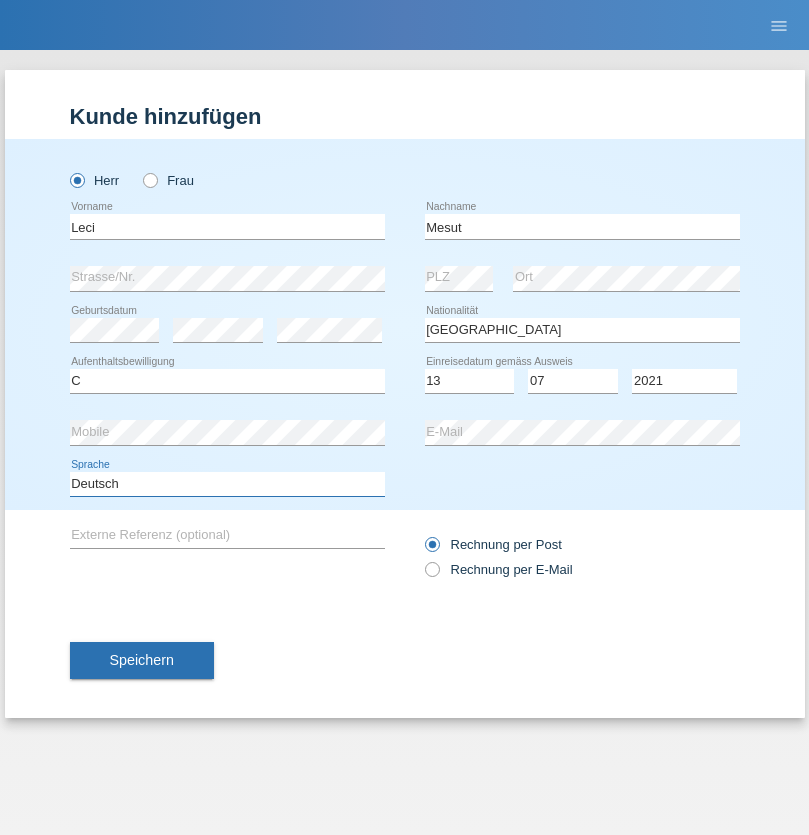 select on "en" 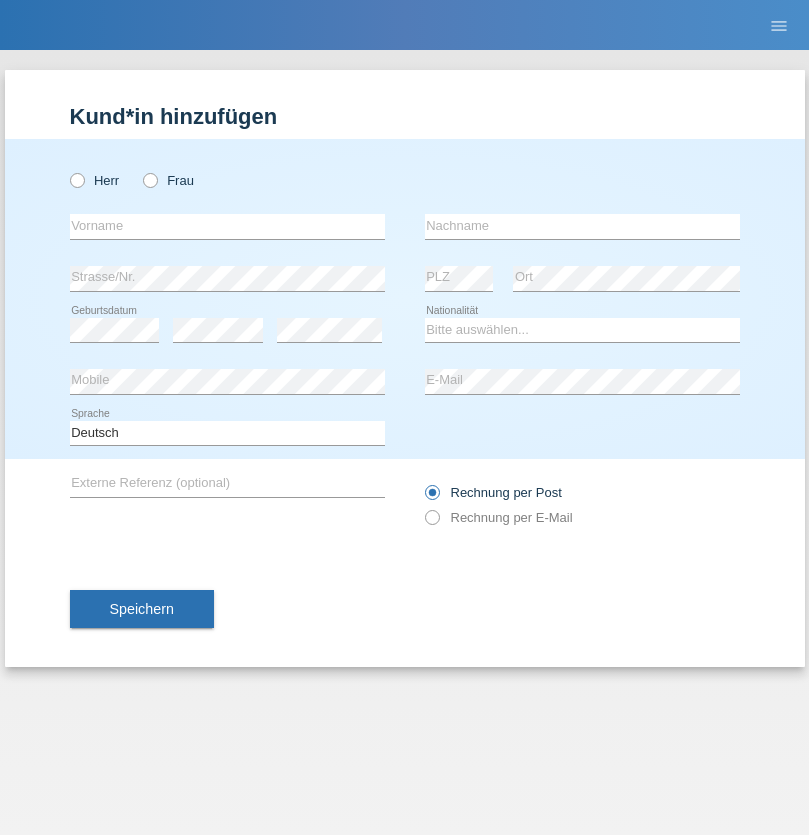 scroll, scrollTop: 0, scrollLeft: 0, axis: both 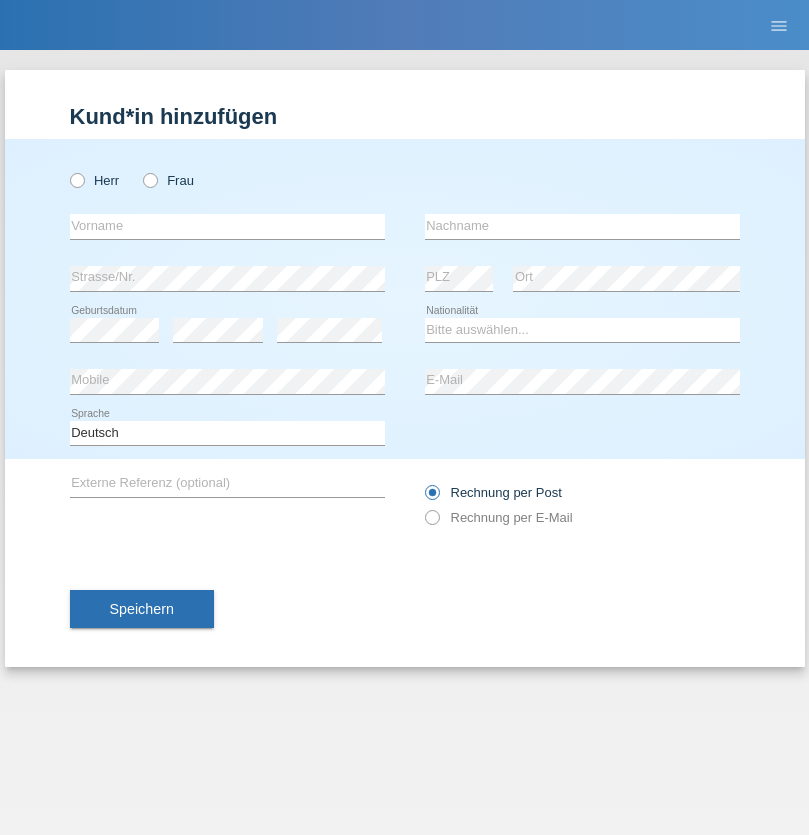 radio on "true" 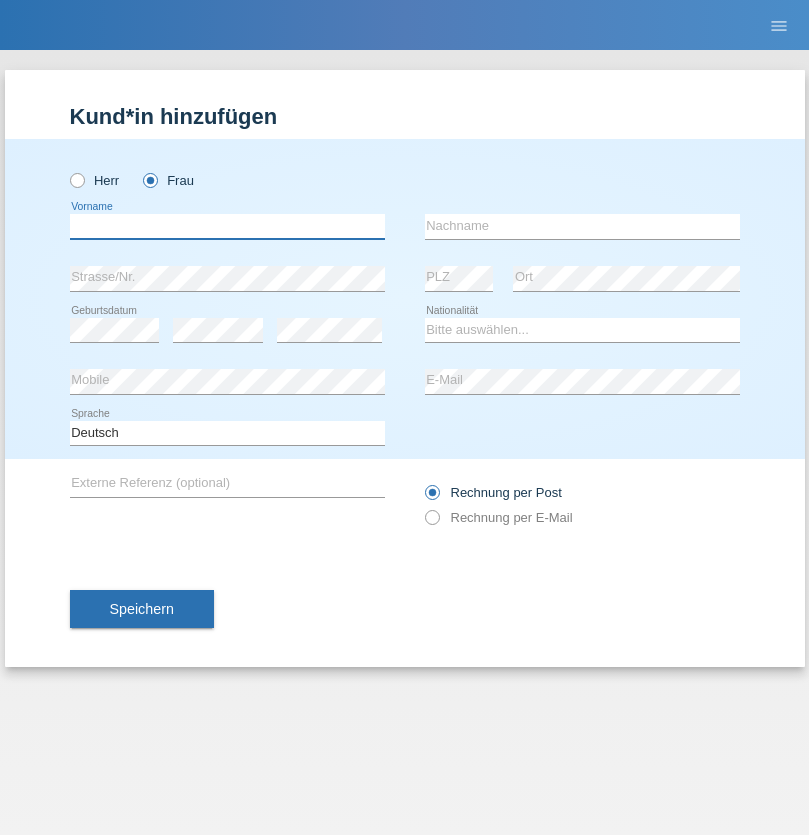 click at bounding box center [227, 226] 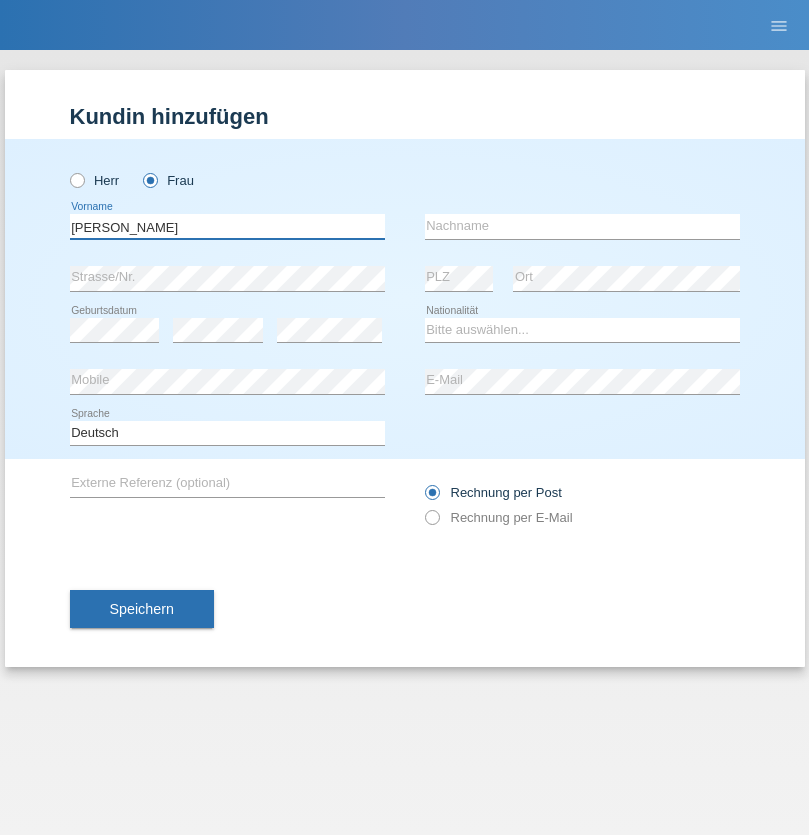 type on "[PERSON_NAME]" 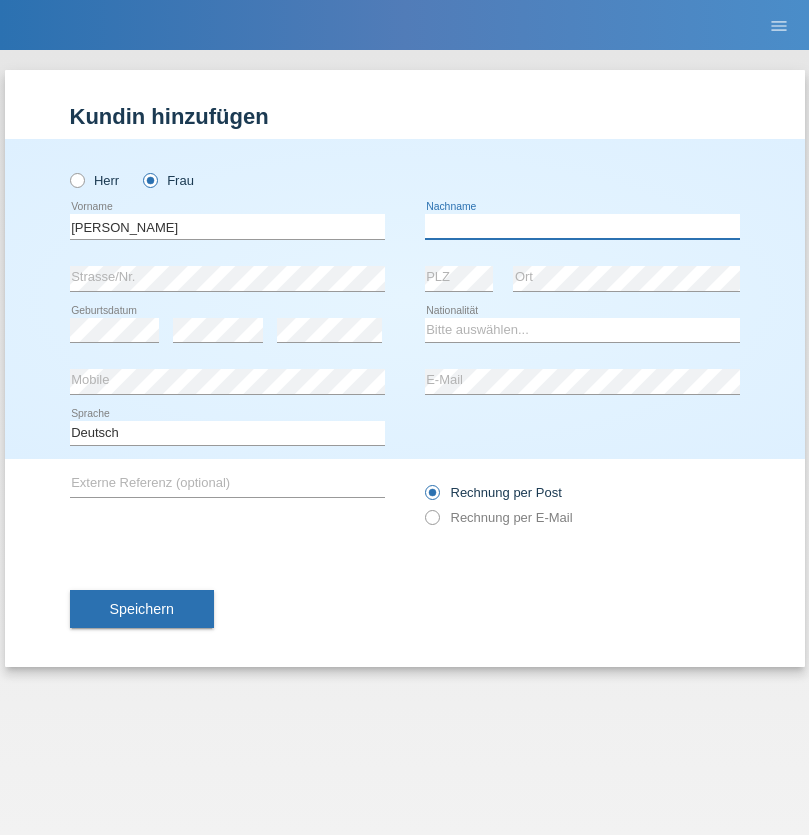 click at bounding box center [582, 226] 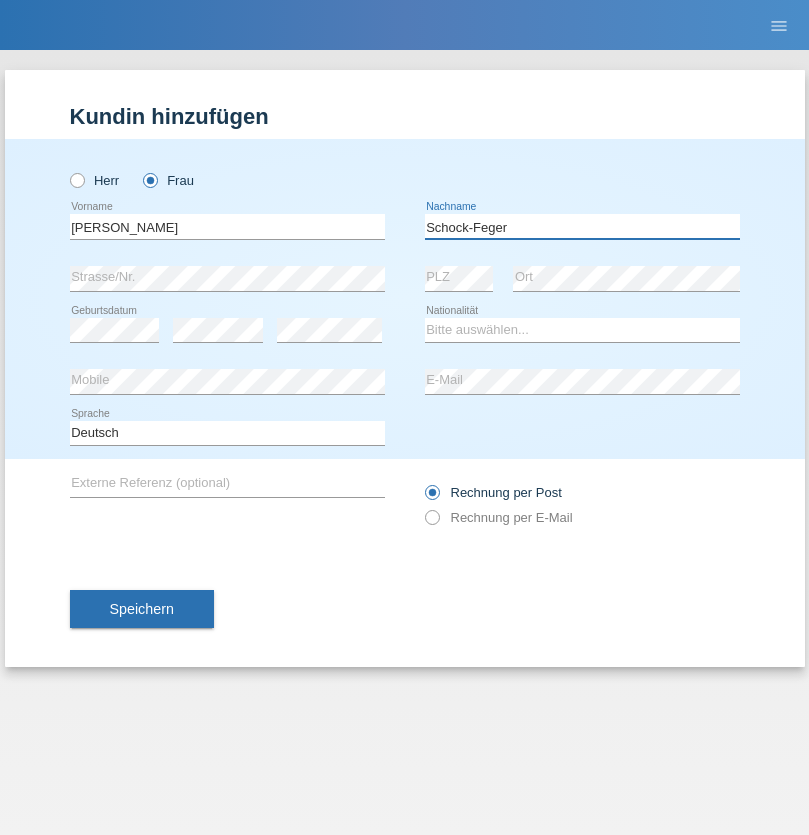 type on "Schock-Feger" 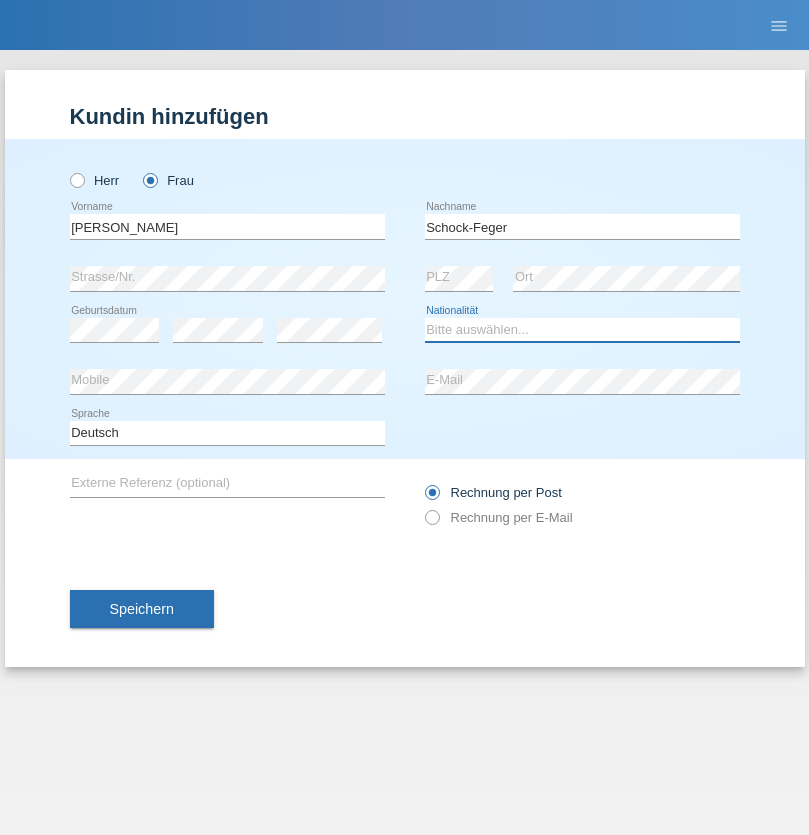 select on "CH" 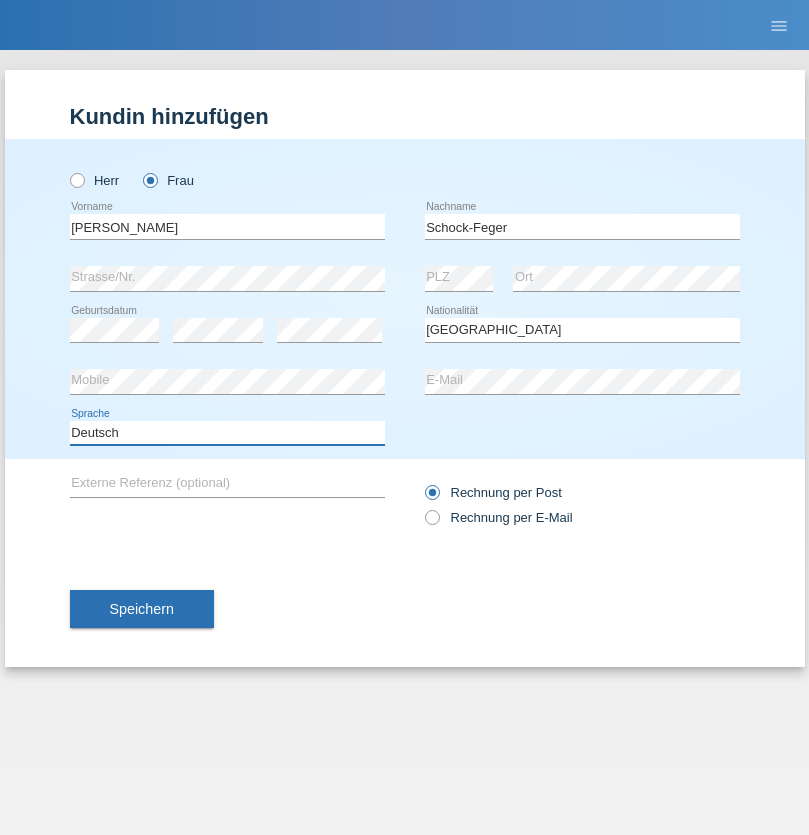 select on "en" 